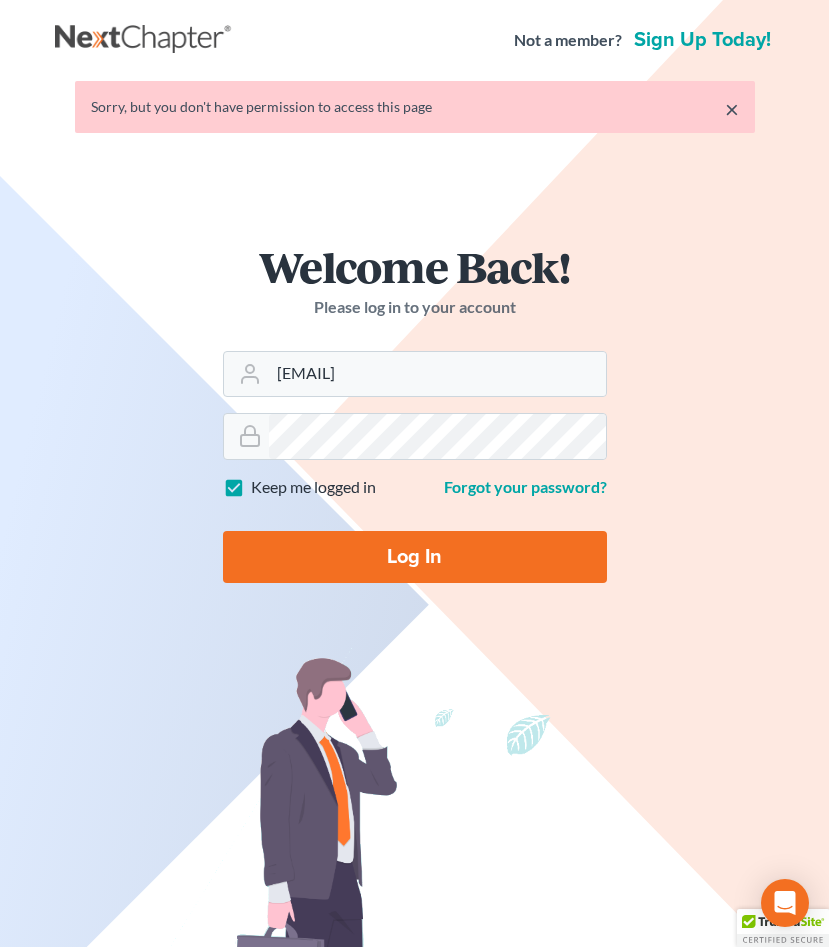 scroll, scrollTop: 0, scrollLeft: 0, axis: both 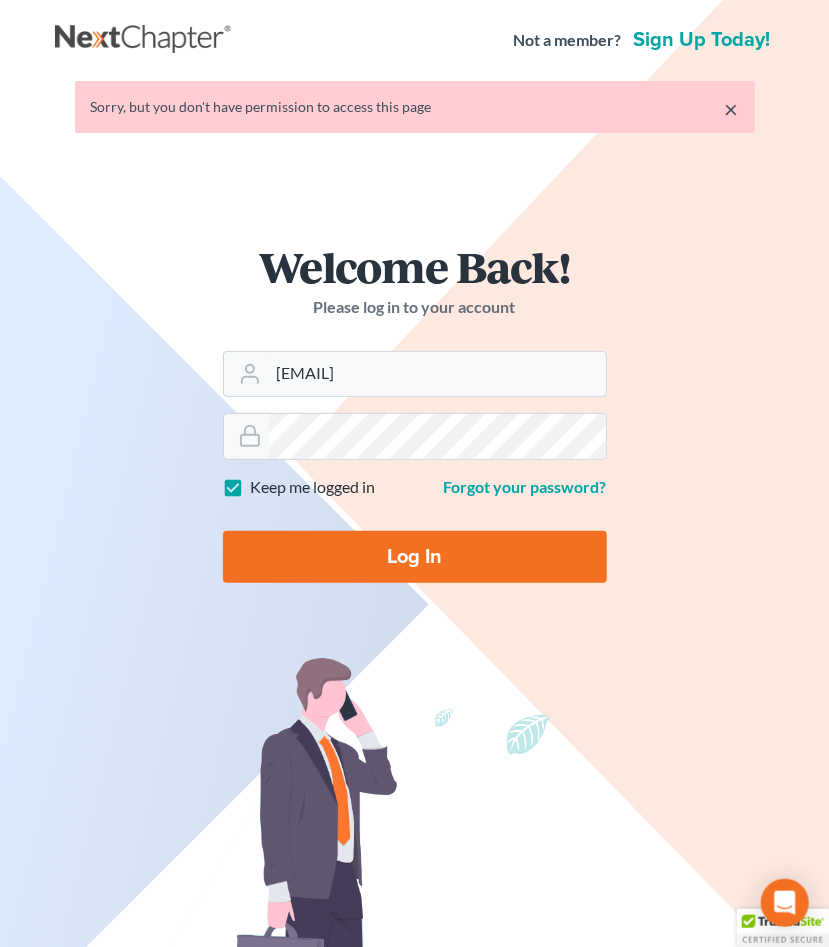 click on "Log In" at bounding box center [415, 557] 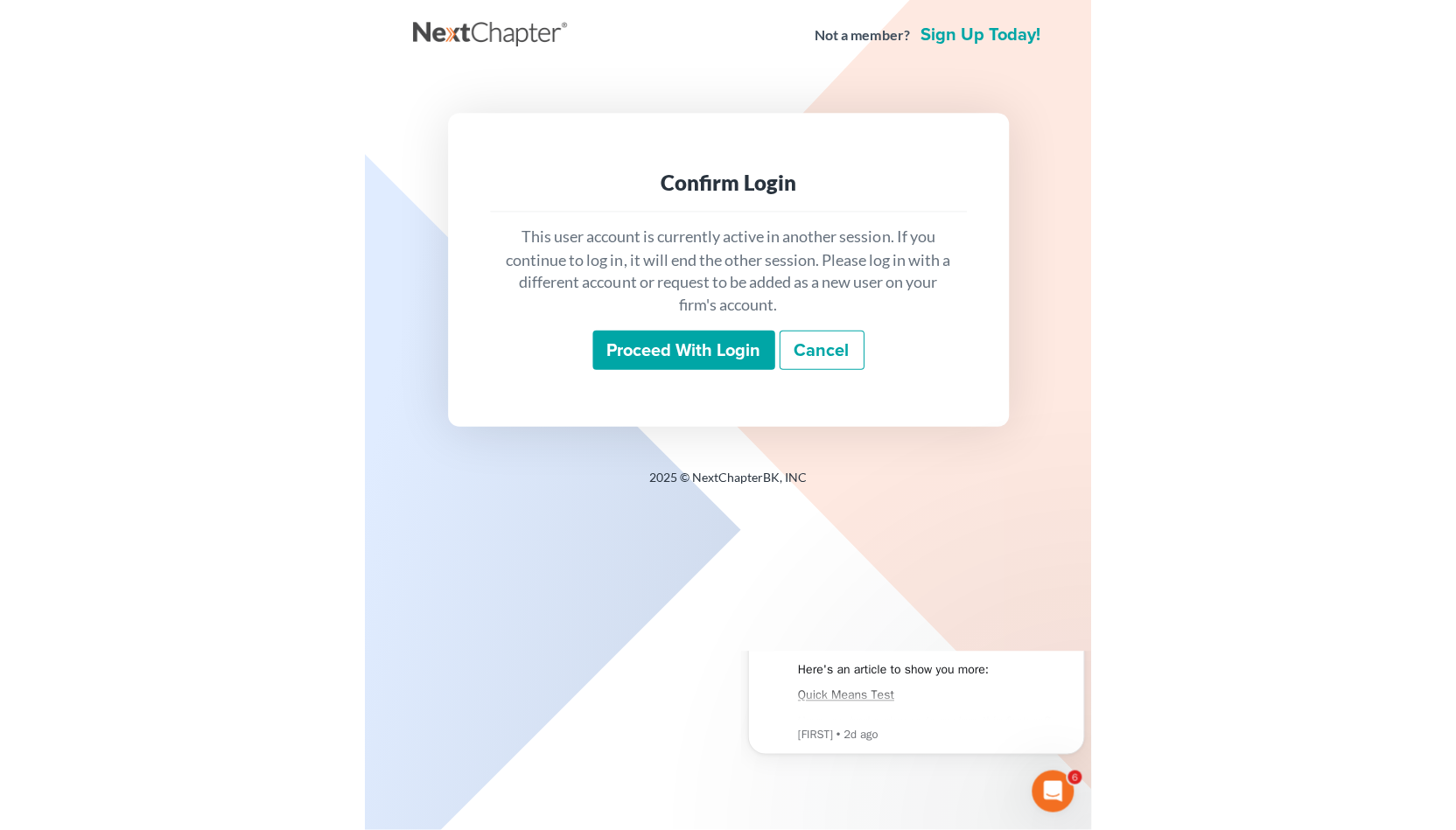 scroll, scrollTop: 0, scrollLeft: 0, axis: both 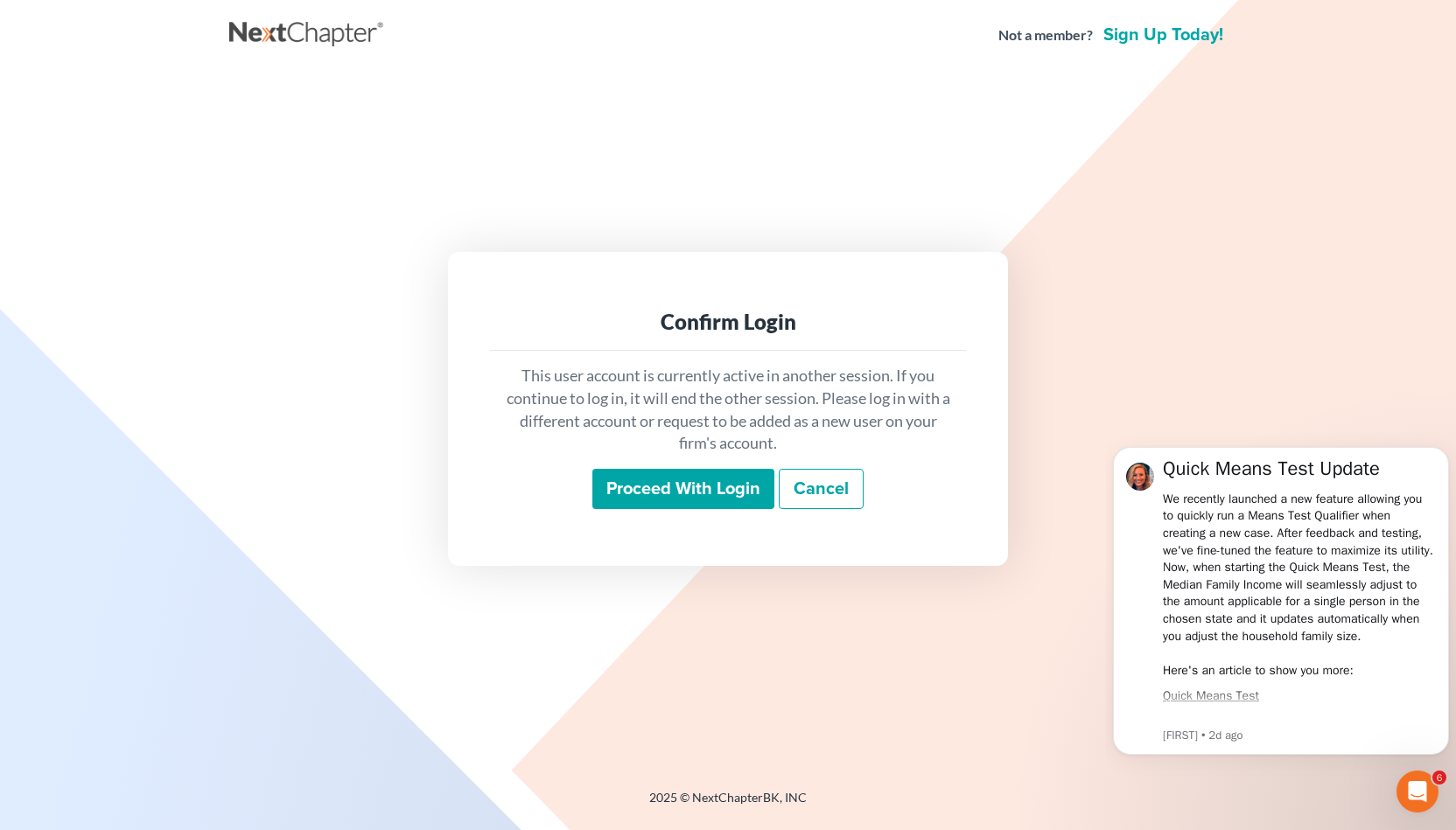 click on "Proceed with login" at bounding box center [683, 489] 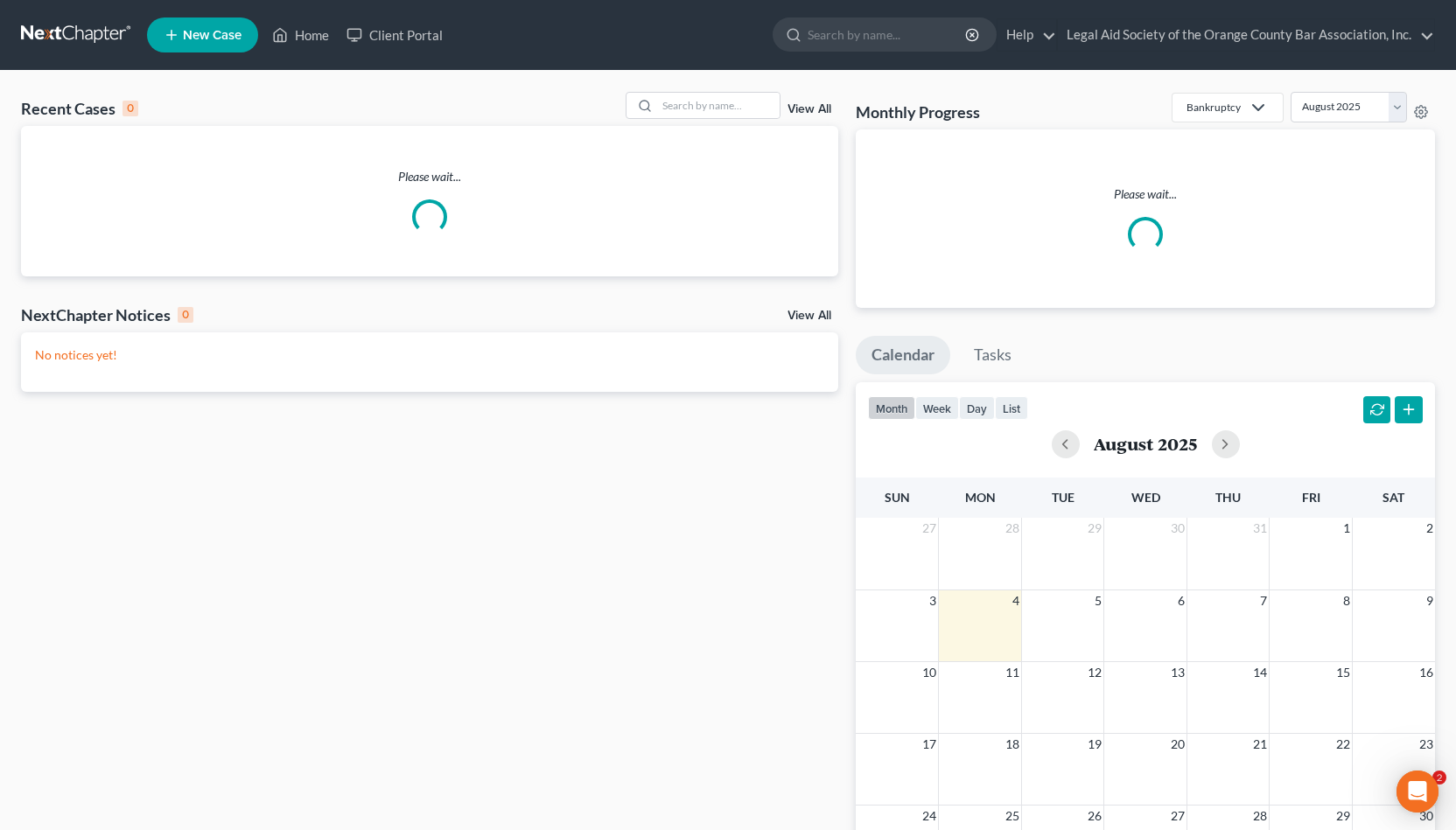 scroll, scrollTop: 0, scrollLeft: 0, axis: both 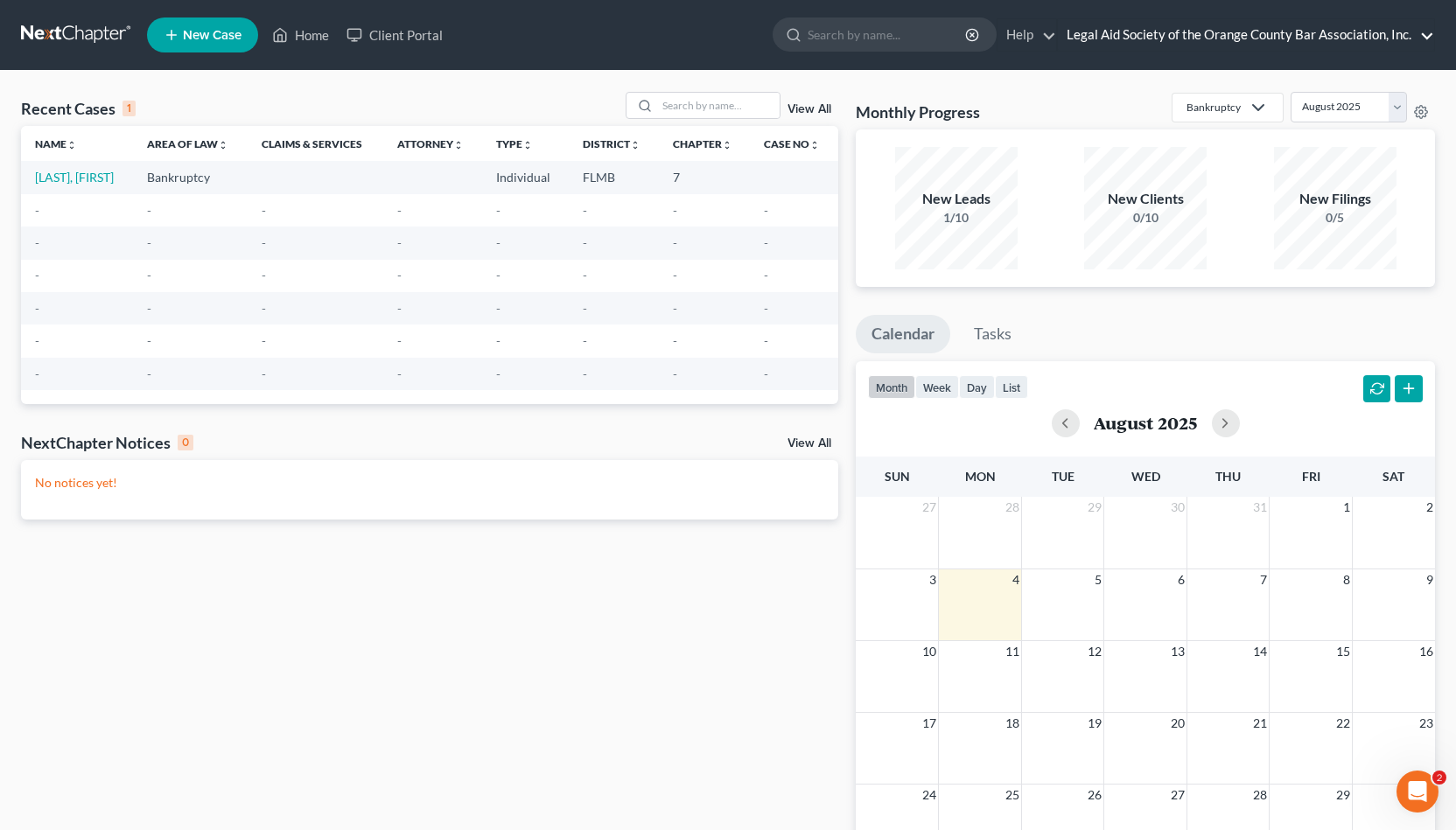 click on "Legal Aid Society of the Orange County Bar Association, Inc." at bounding box center (1246, 35) 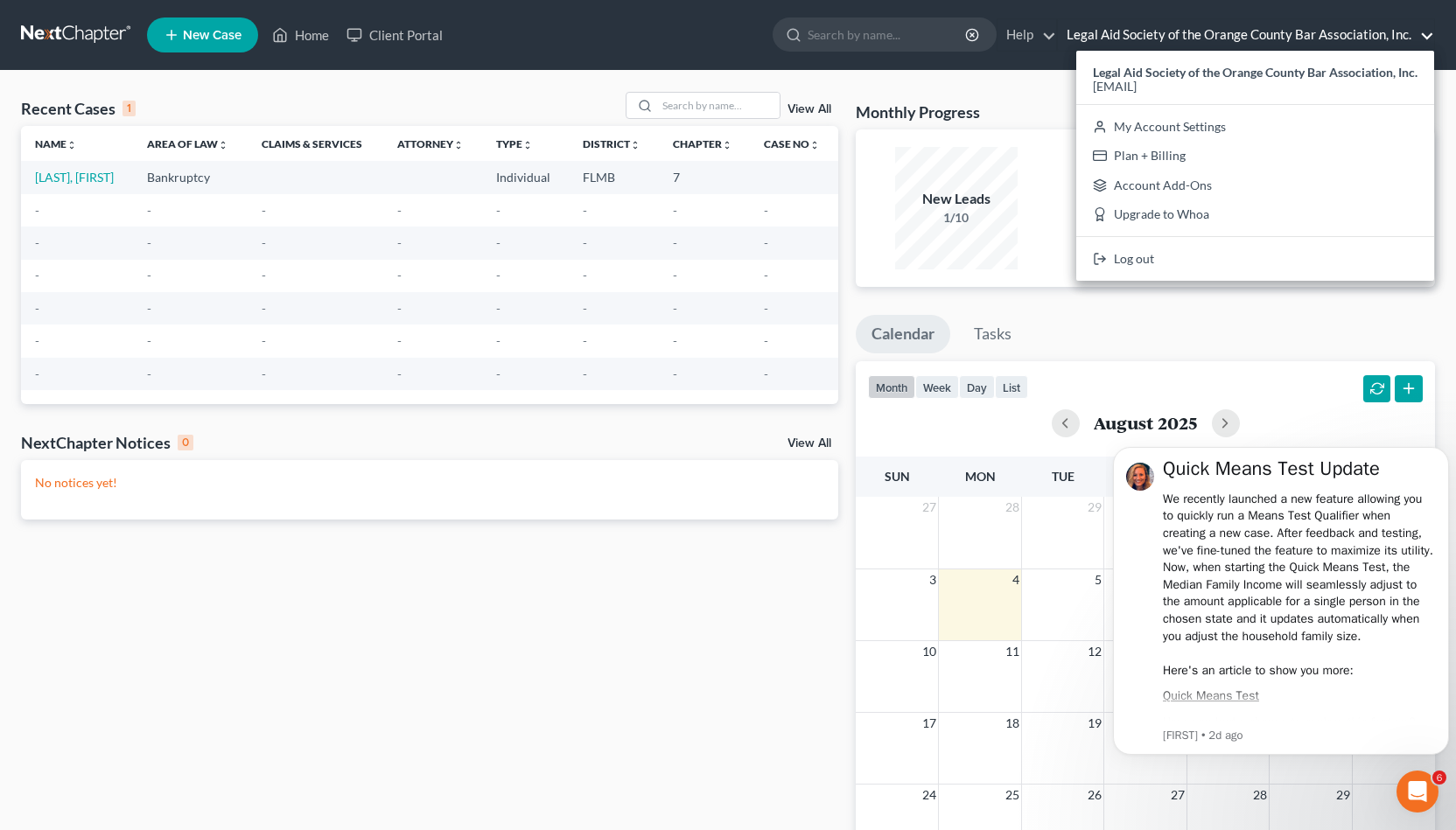 scroll, scrollTop: 0, scrollLeft: 0, axis: both 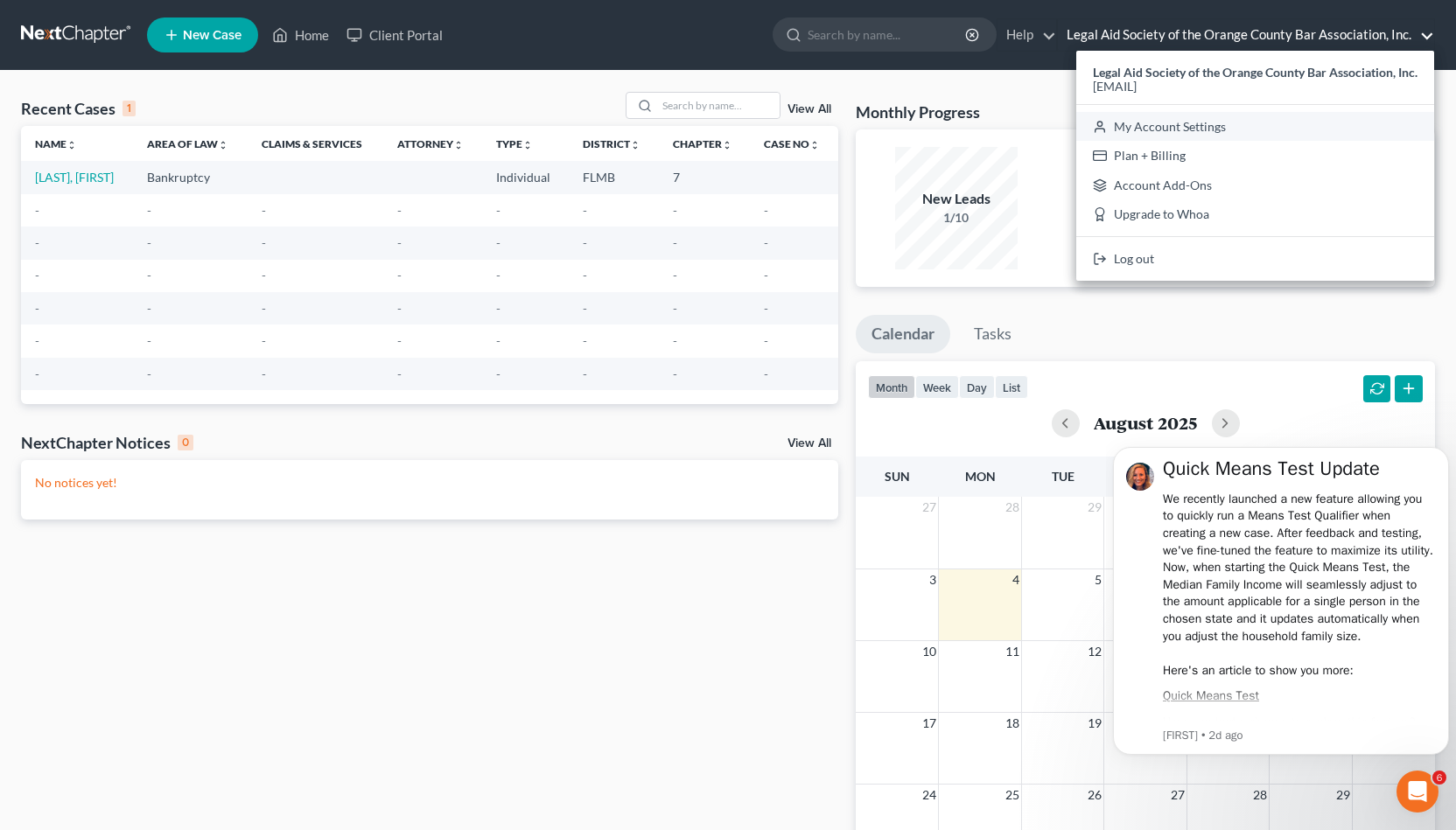 click on "My Account Settings" at bounding box center (1255, 127) 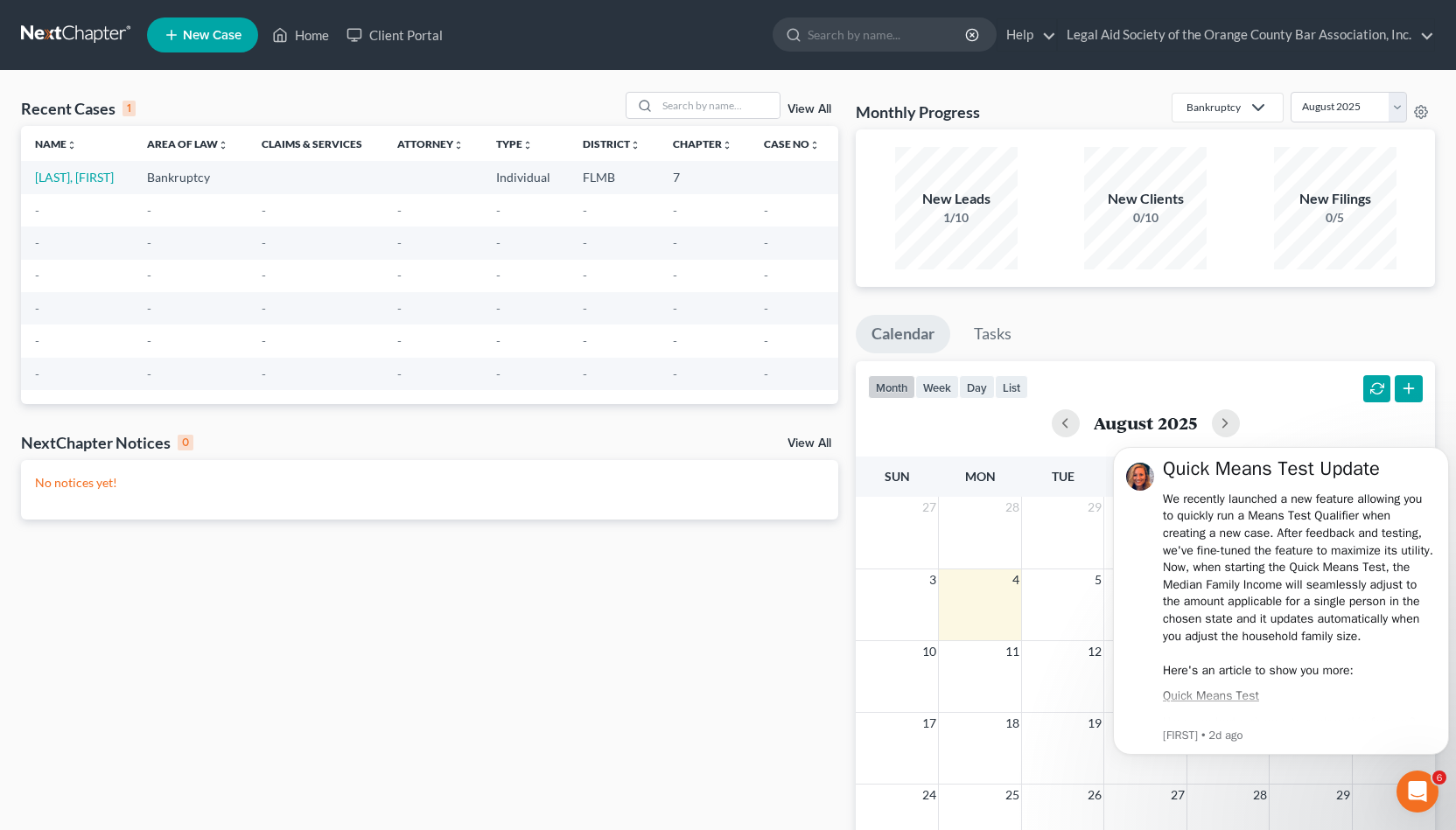 select on "24" 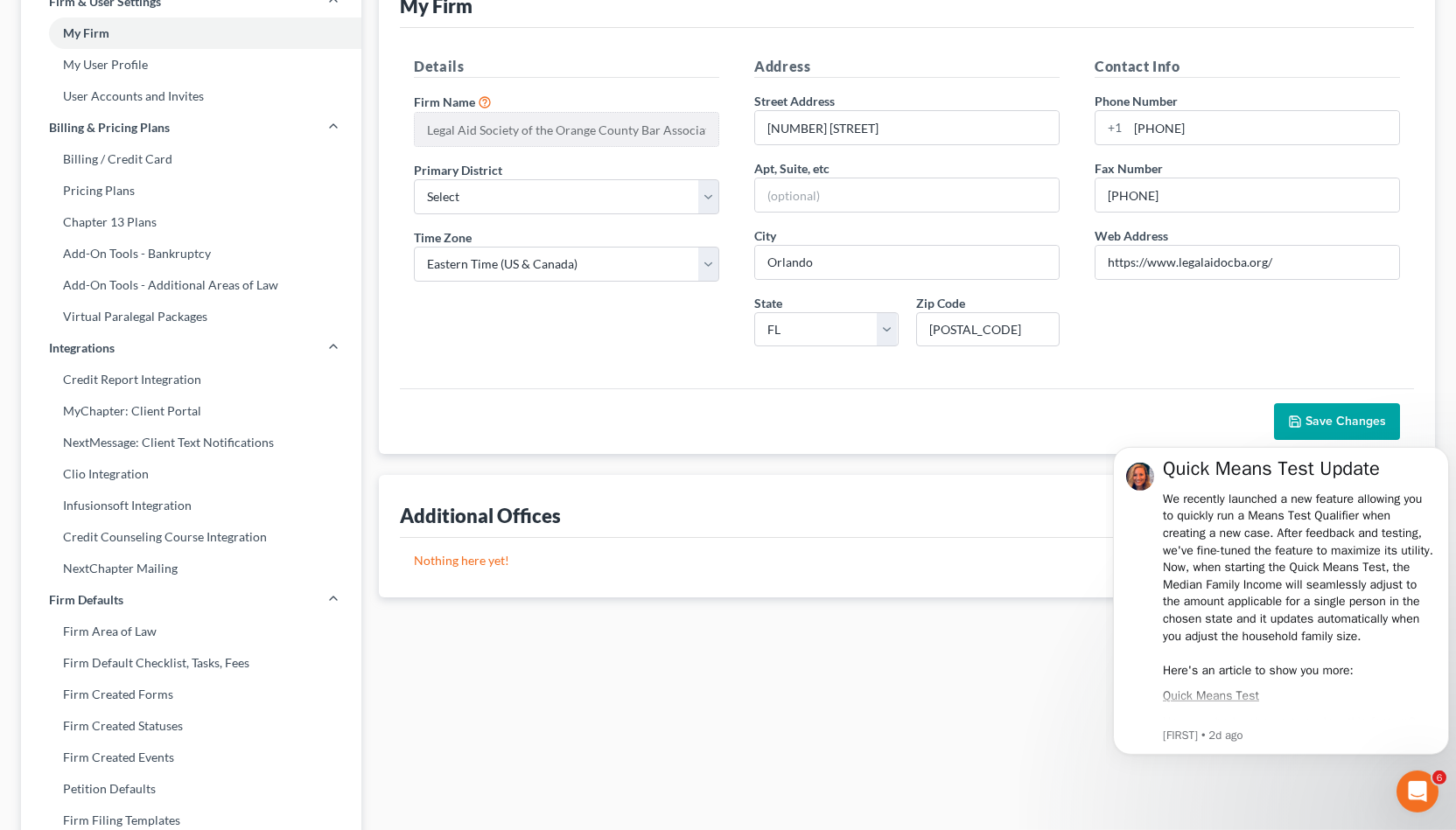 scroll, scrollTop: 119, scrollLeft: 0, axis: vertical 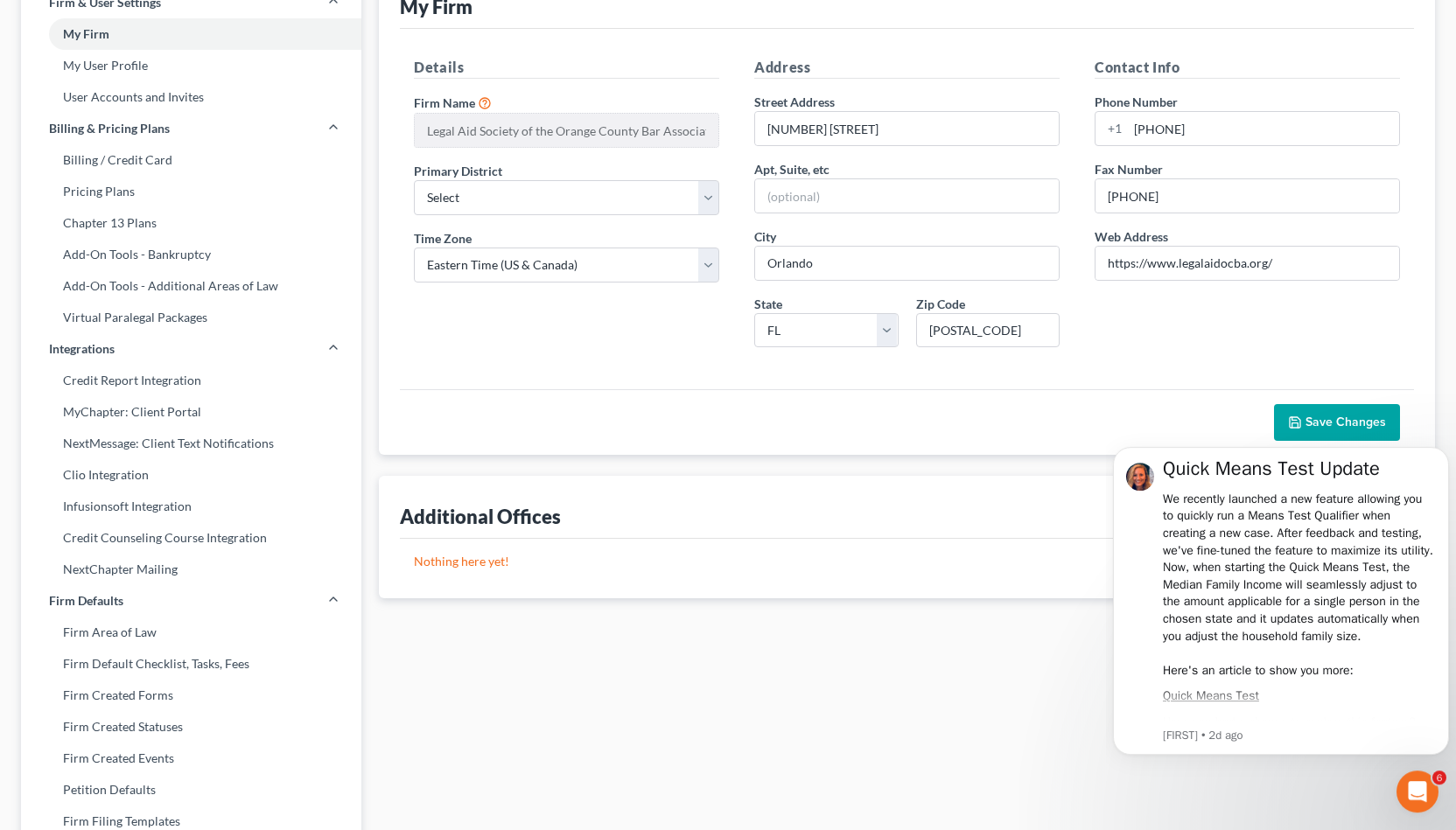 click on "Details Firm Name * Legal Aid Society of the Orange County Bar Association, Inc. Primary District Select Alabama - Middle Alabama - Northern Alabama - Southern Alaska Arizona Arkansas - Eastern Arkansas - Western California - Central California - Eastern California - Northern California - Southern Colorado Connecticut Delaware District of Columbia Florida - Middle Florida - Northern Florida - Southern Georgia - Middle Georgia - Northern Georgia - Southern Guam Hawaii Idaho Illinois - Central Illinois - Northern Illinois - Southern Indiana - Northern Indiana - Southern Iowa - Northern Iowa - Southern Kansas Kentucky - Eastern Kentucky - Western Louisiana - Eastern Louisiana - Middle Louisiana - Western Maine Maryland Massachusetts Michigan - Eastern Michigan - Western Minnesota Mississippi - Northern Mississippi - Southern Missouri - Eastern Missouri - Western Montana Nebraska Nevada New Hampshire New Jersey New Mexico New York - Eastern New York - Northern New York - Southern North Dakota Utah" at bounding box center (906, 209) 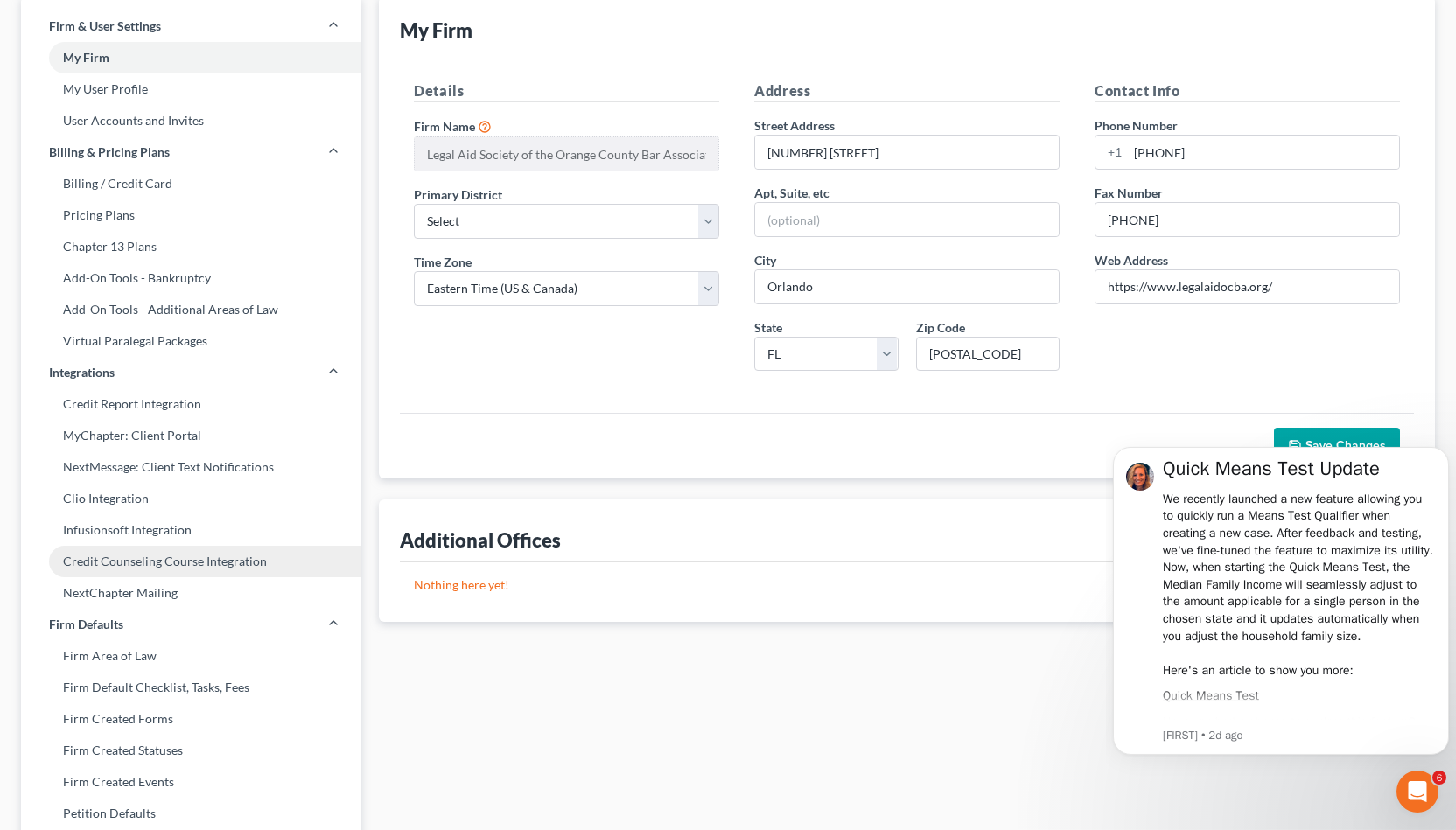 scroll, scrollTop: 0, scrollLeft: 0, axis: both 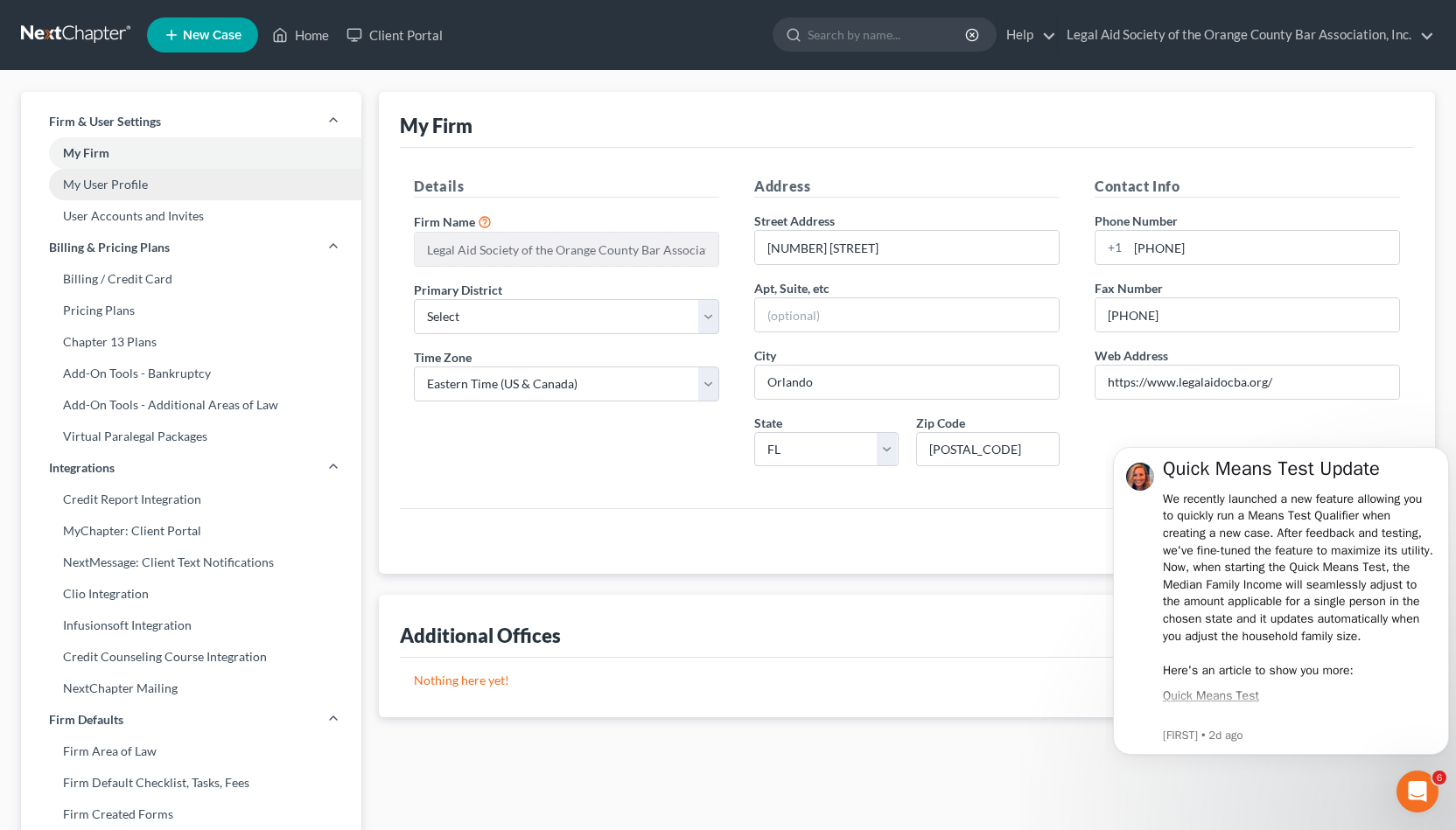 click on "My User Profile" at bounding box center [191, 185] 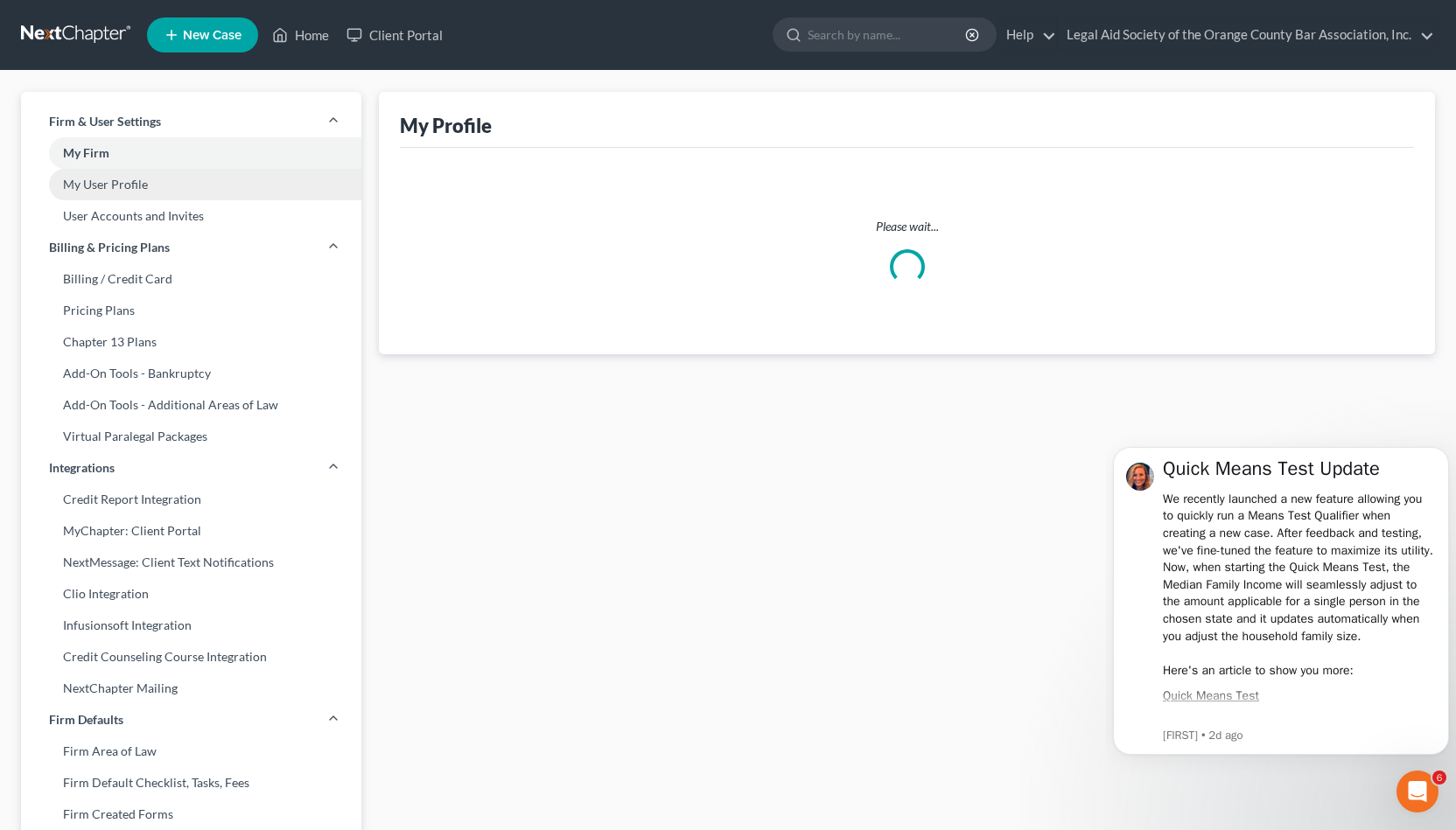 select on "9" 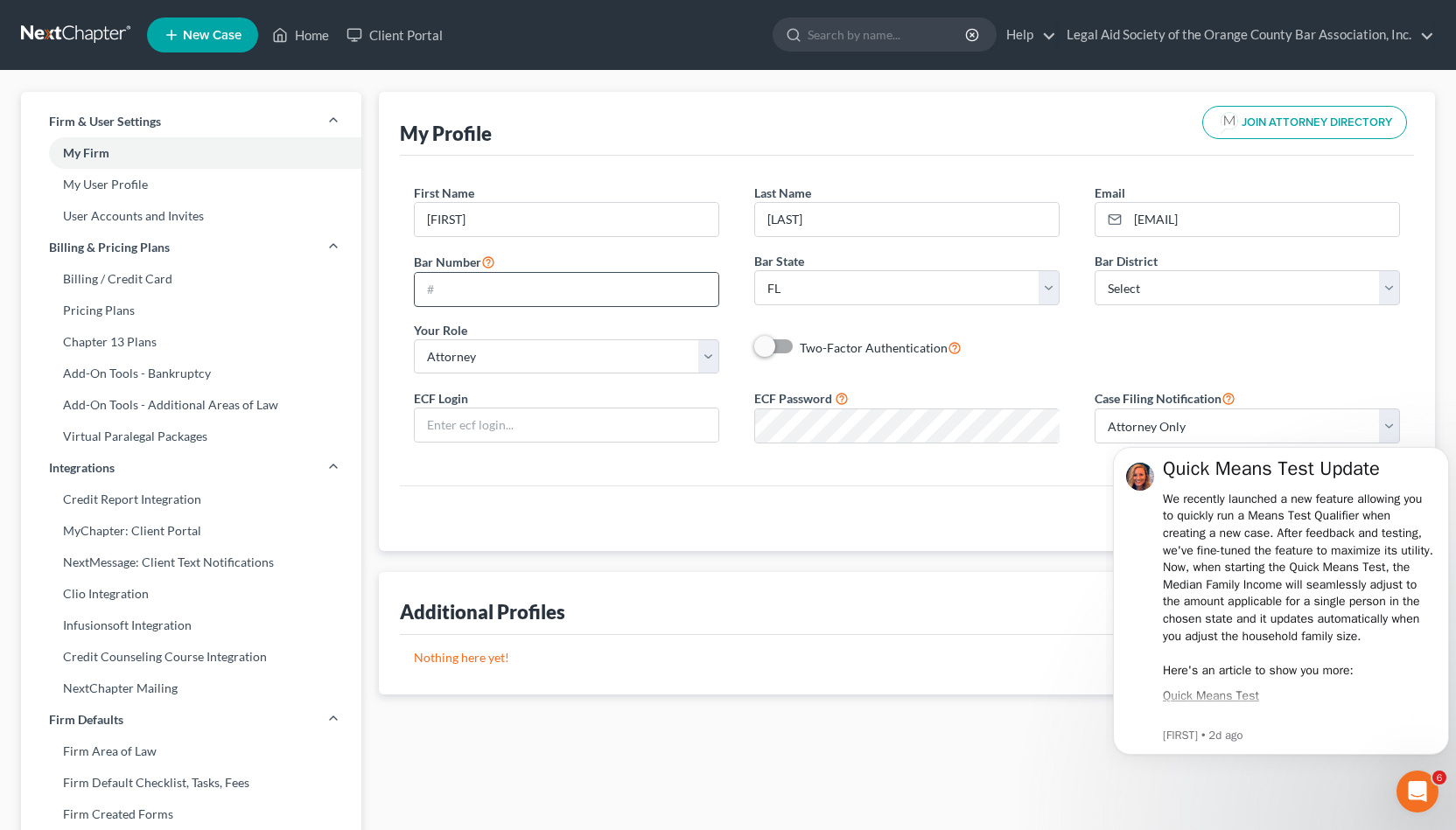 scroll, scrollTop: 101, scrollLeft: 0, axis: vertical 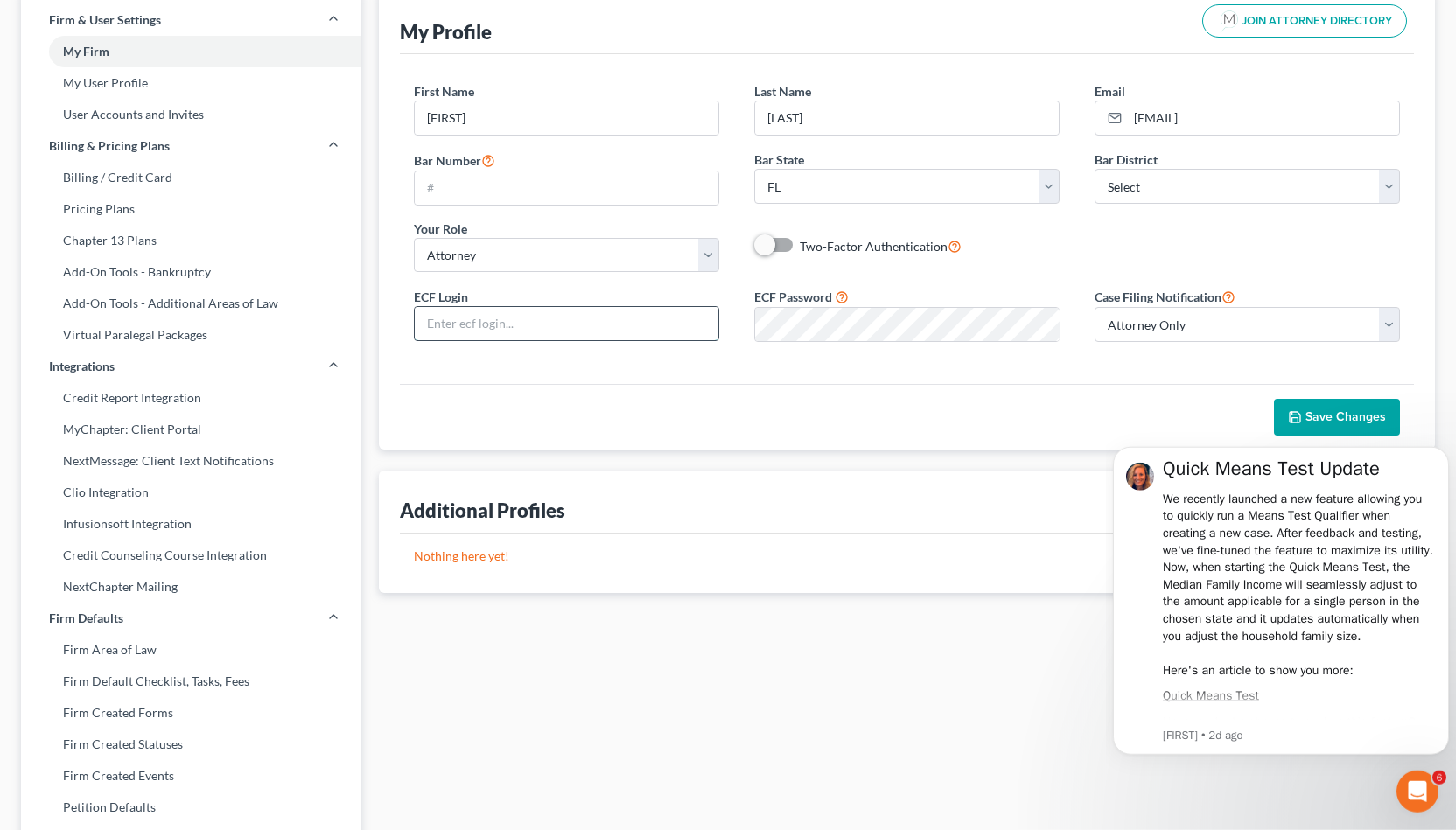 click at bounding box center [566, 324] 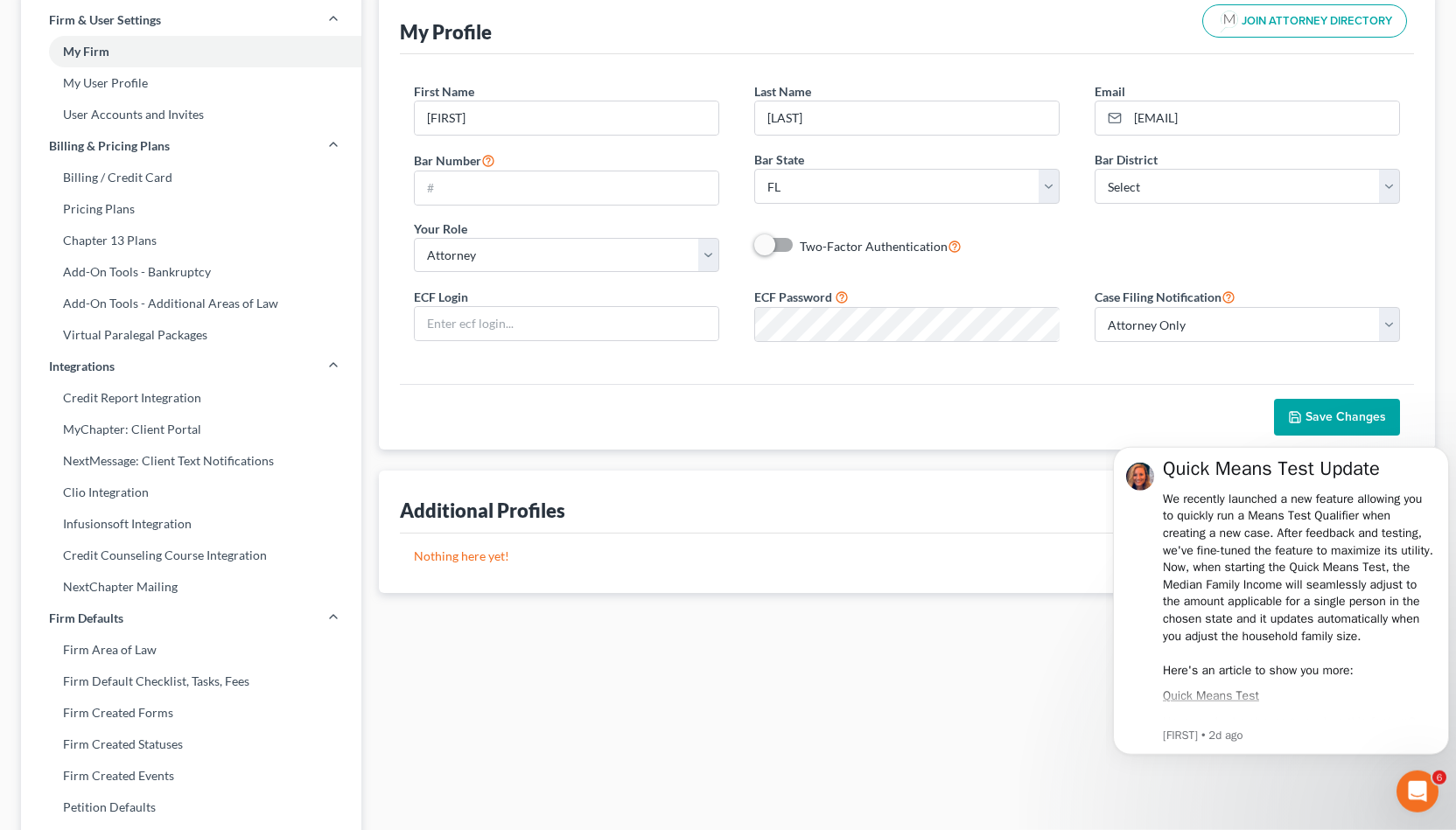 click on "ECF Password" at bounding box center [906, 314] 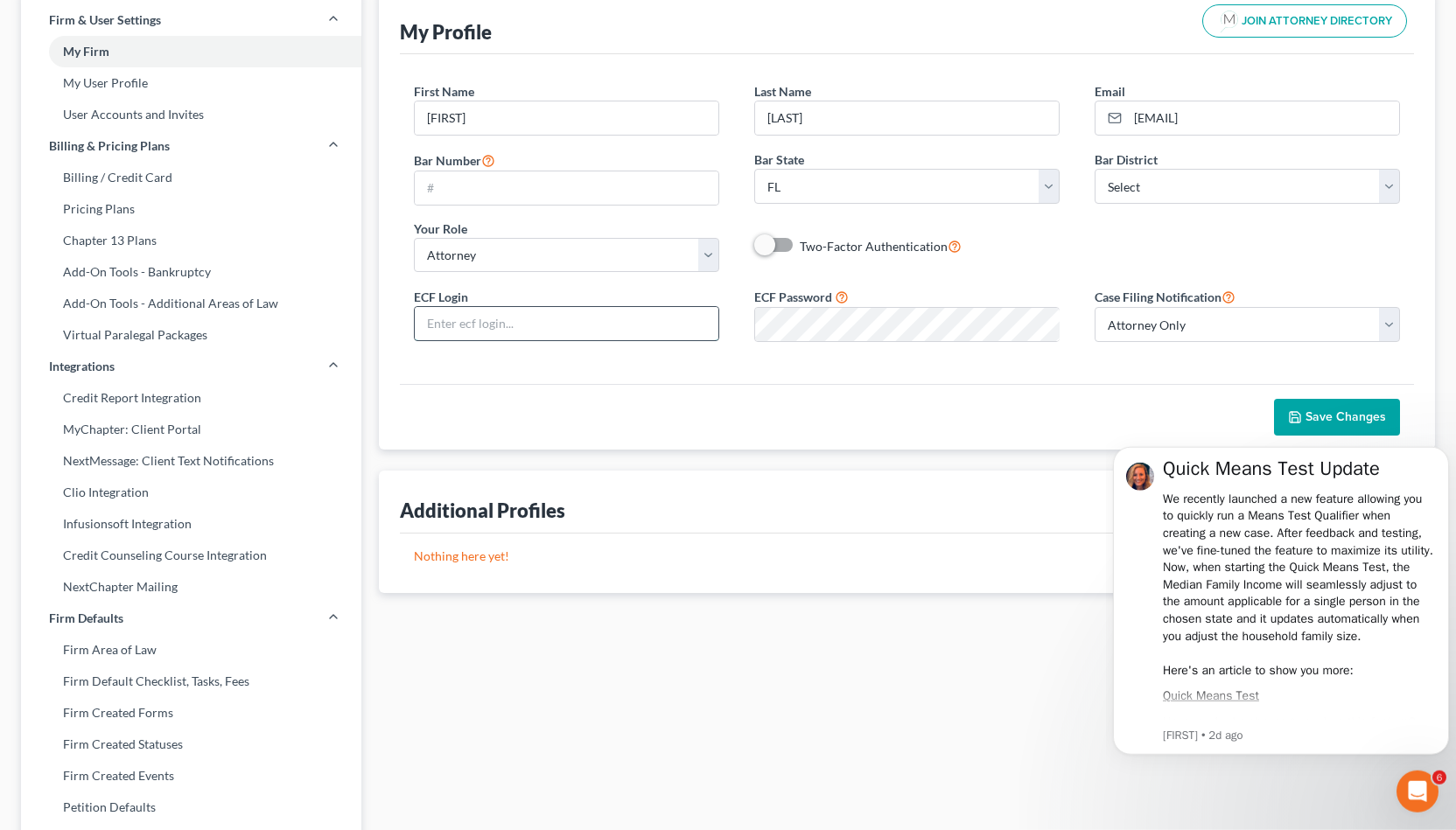 click at bounding box center (566, 324) 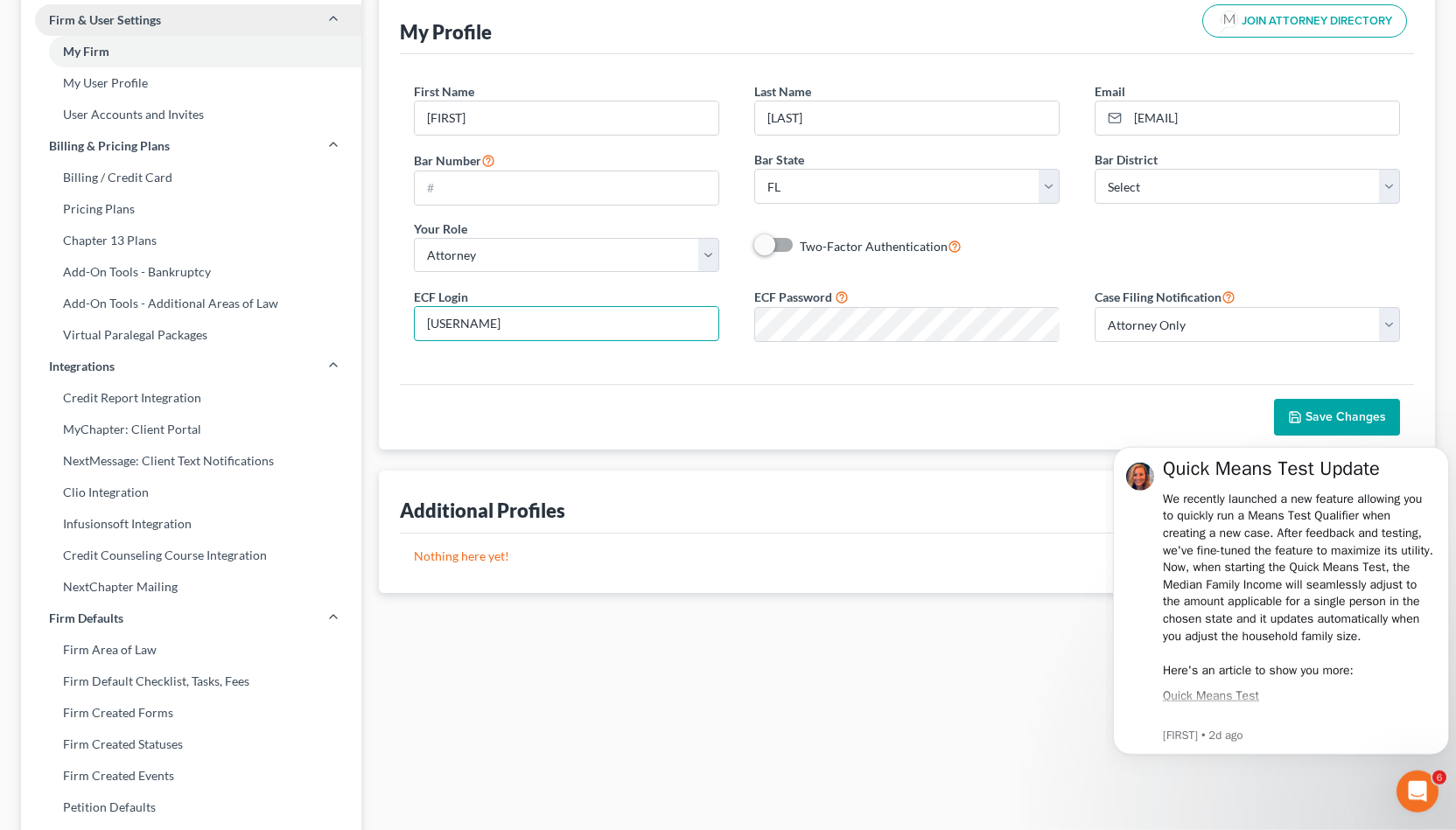 type on "[USERNAME]" 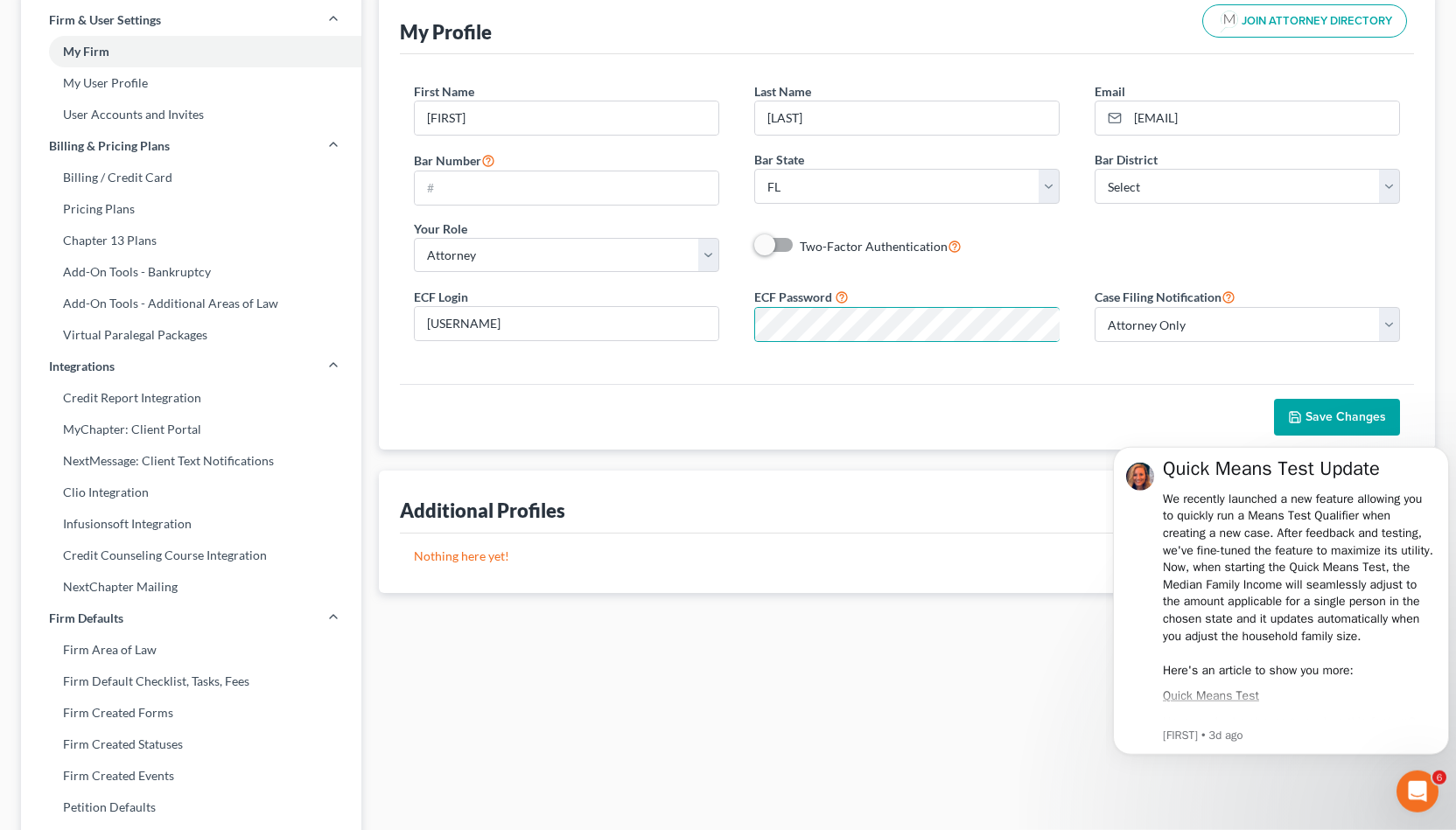 click on "Save Changes" at bounding box center (1337, 417) 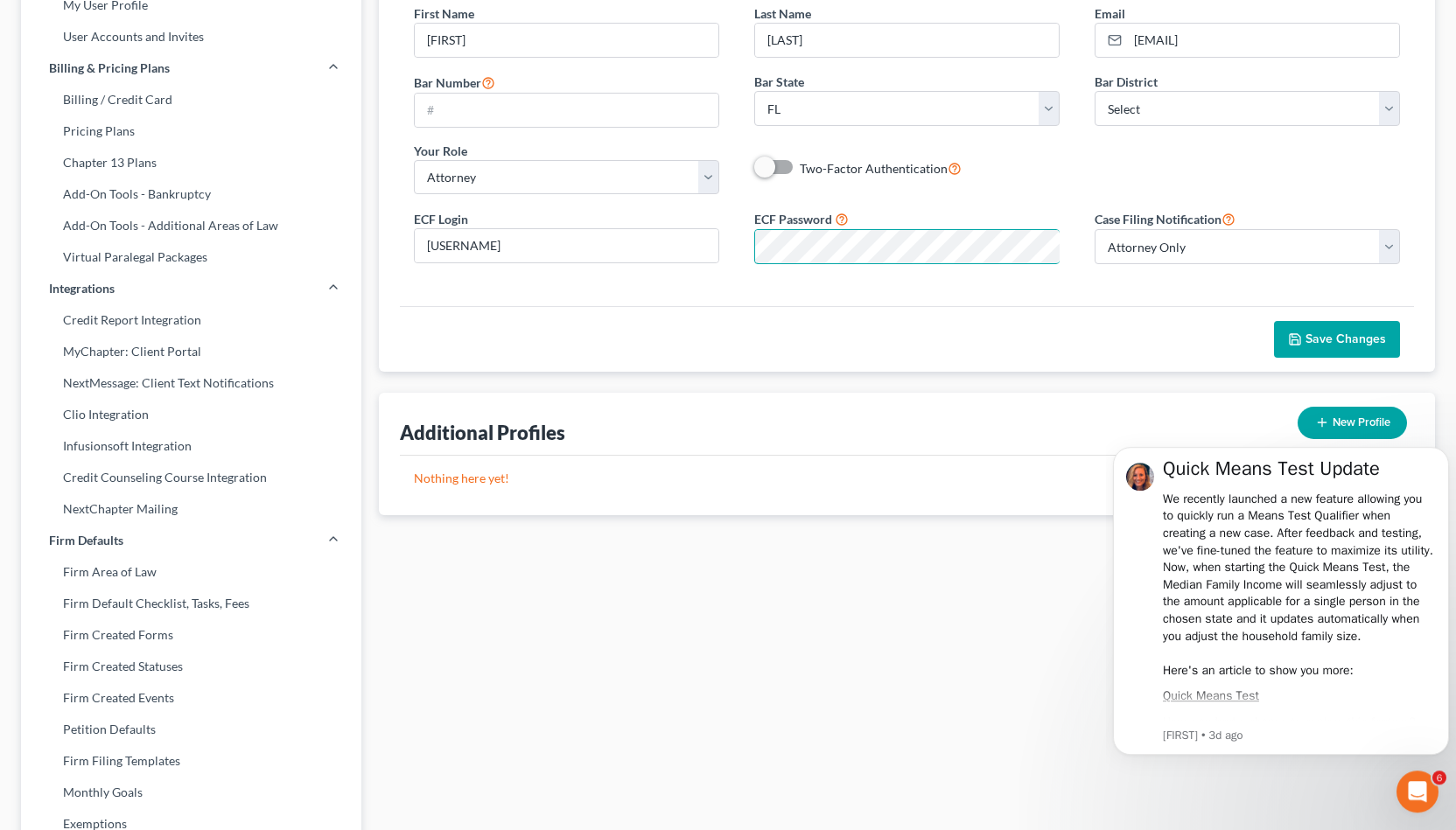 scroll, scrollTop: 182, scrollLeft: 0, axis: vertical 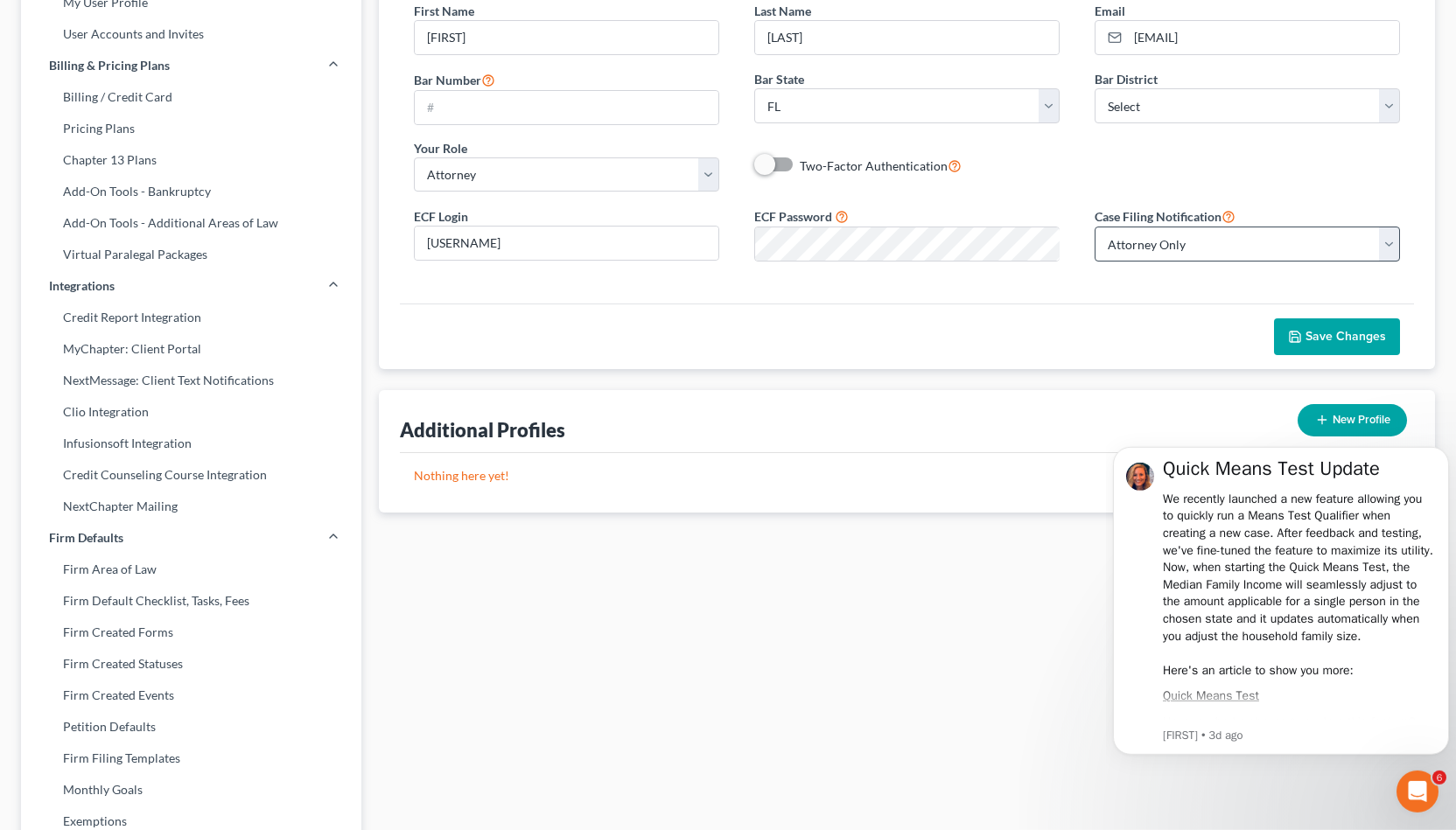 click on "Save Changes" at bounding box center (906, 336) 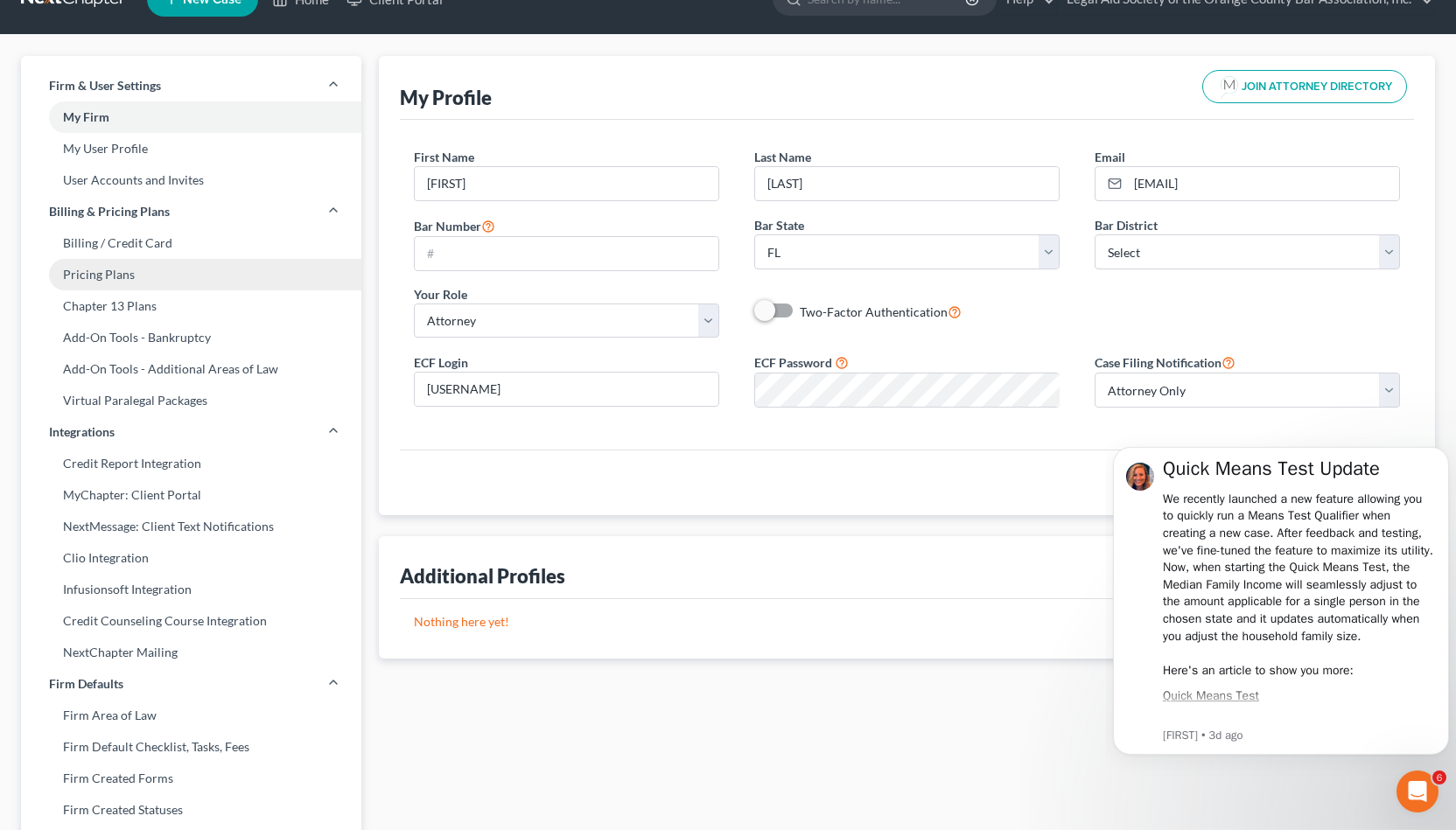 scroll, scrollTop: 0, scrollLeft: 0, axis: both 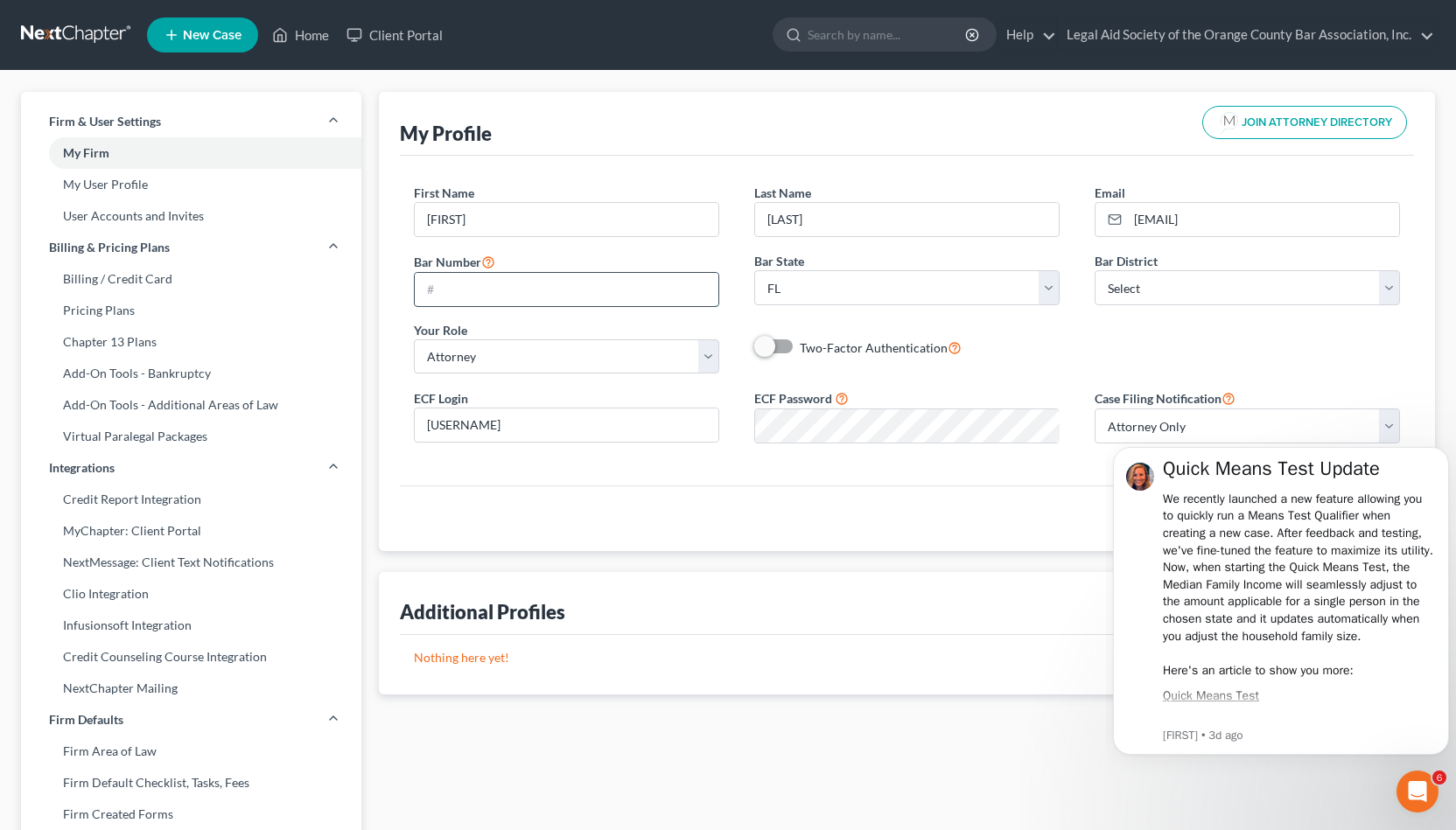 click at bounding box center (566, 289) 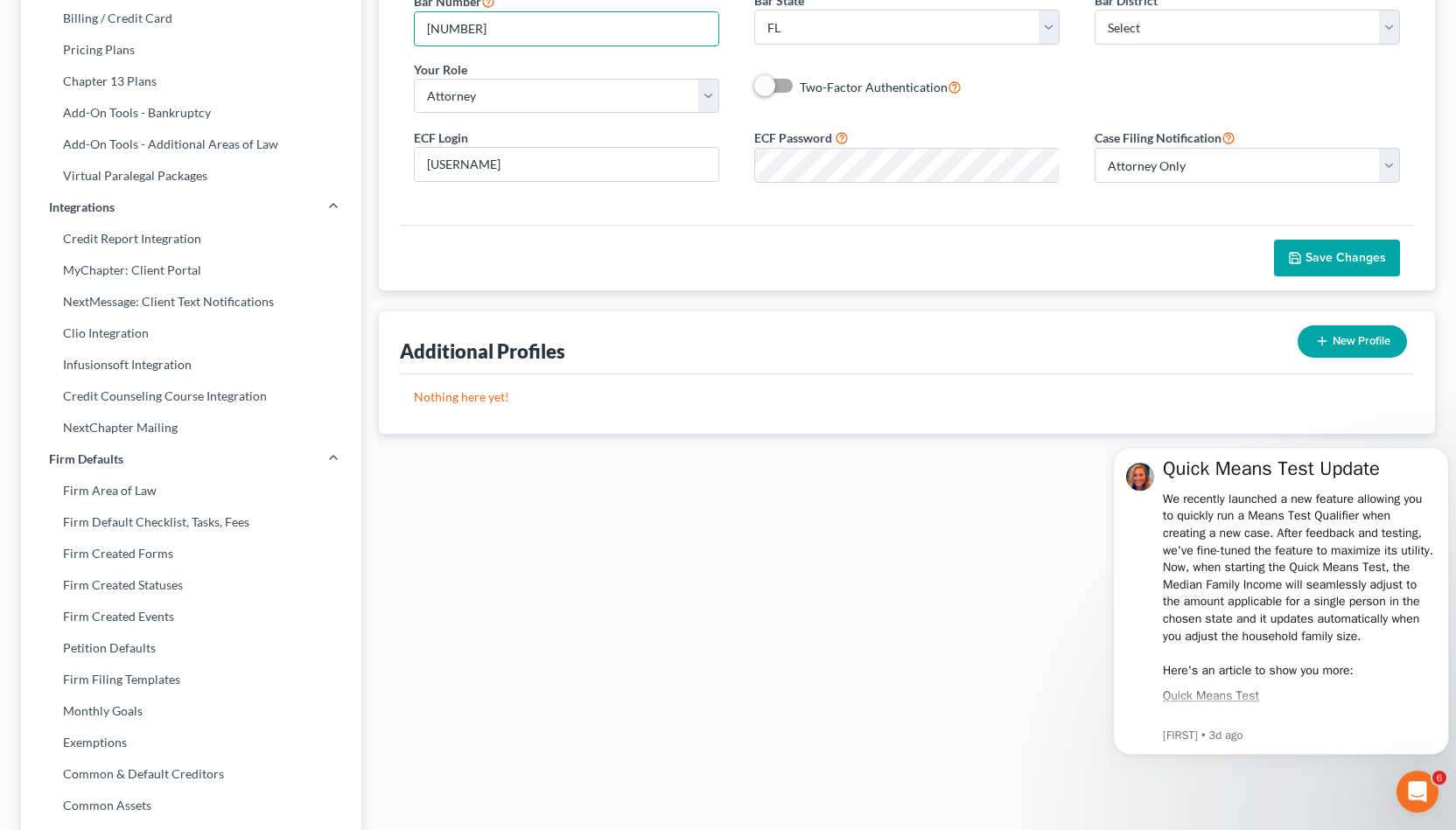 scroll, scrollTop: 271, scrollLeft: 0, axis: vertical 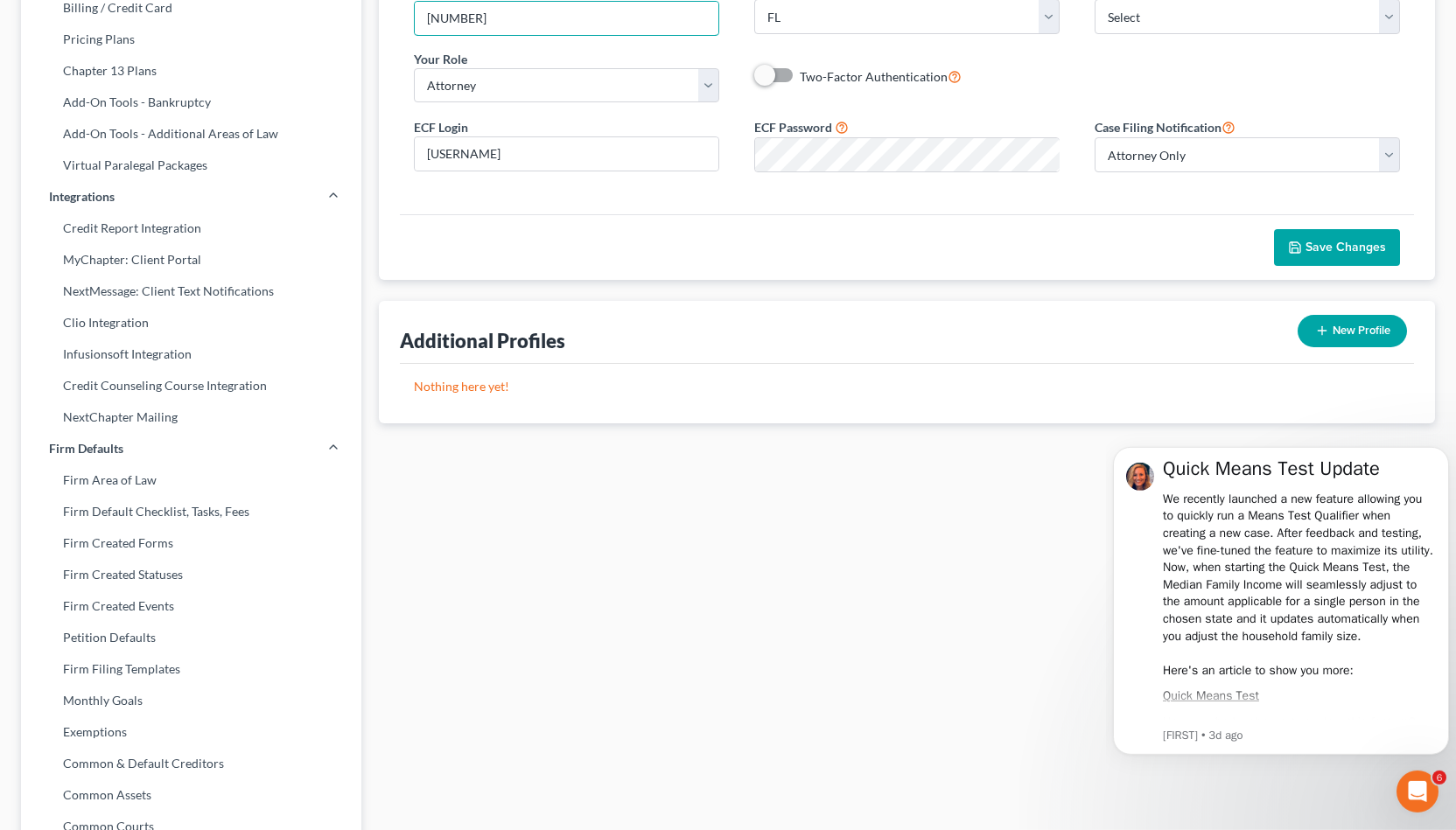 type on "[NUMBER]" 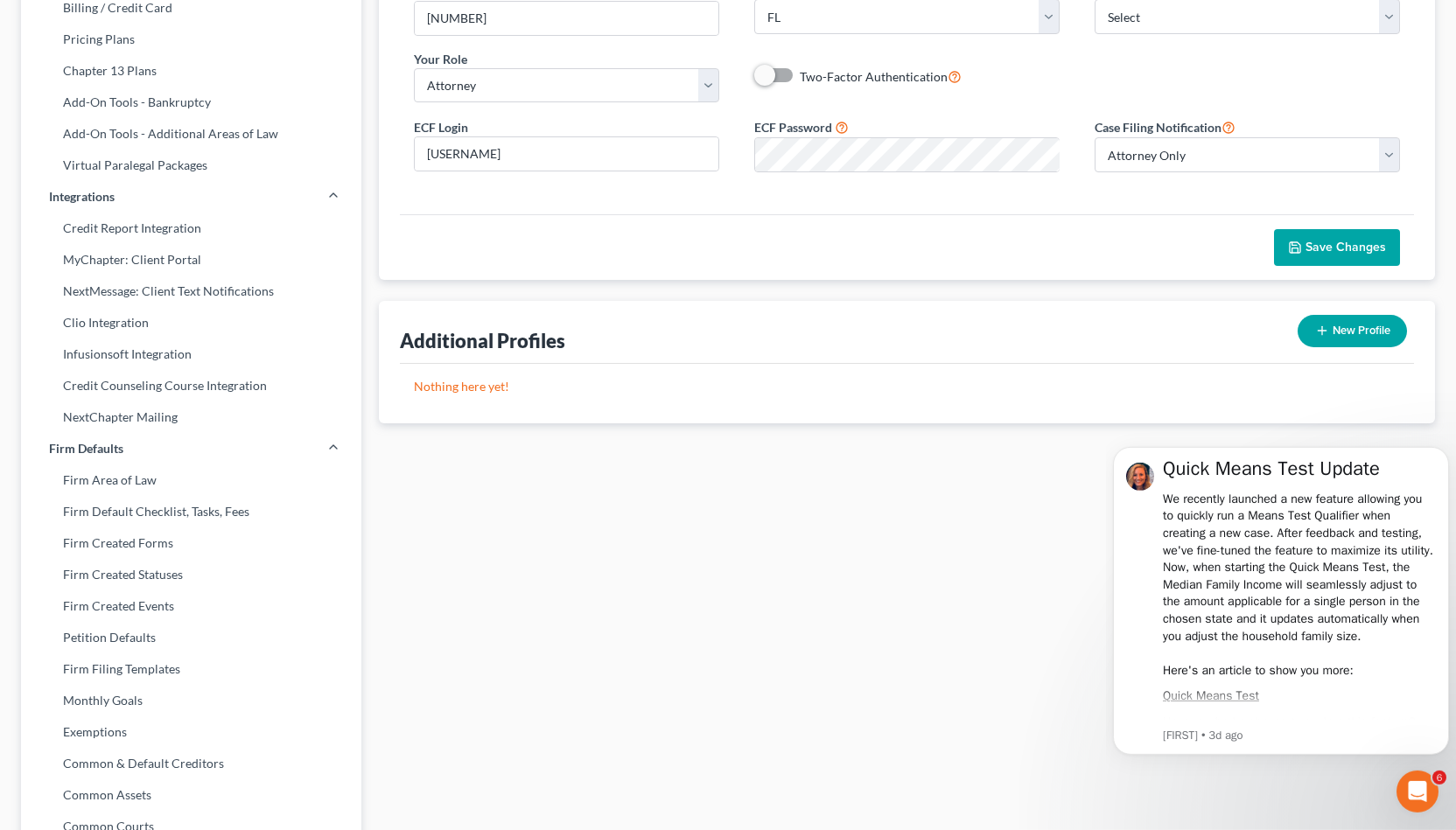 click on "Save Changes" at bounding box center (1337, 248) 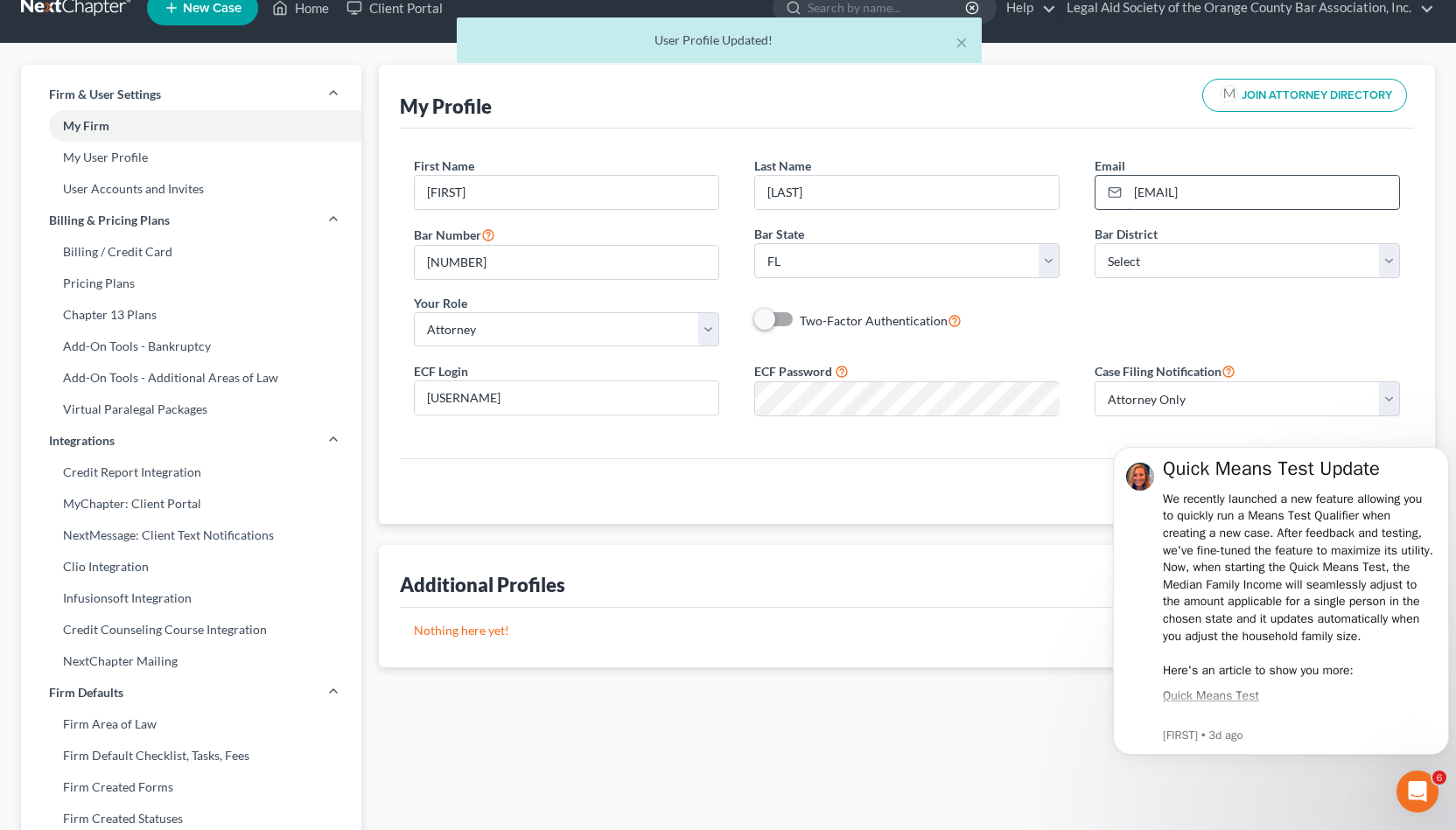 scroll, scrollTop: 24, scrollLeft: 0, axis: vertical 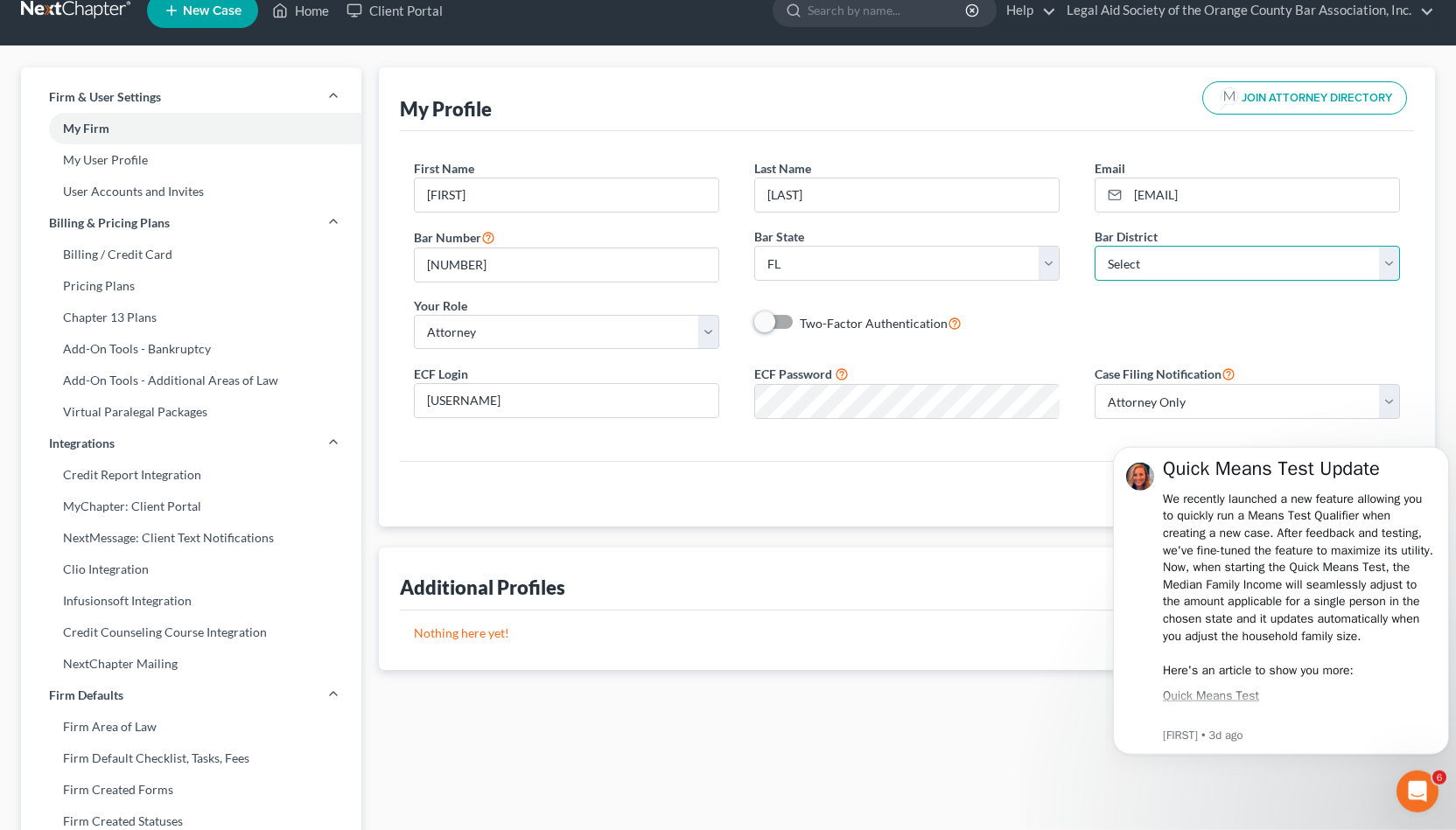 select on "15" 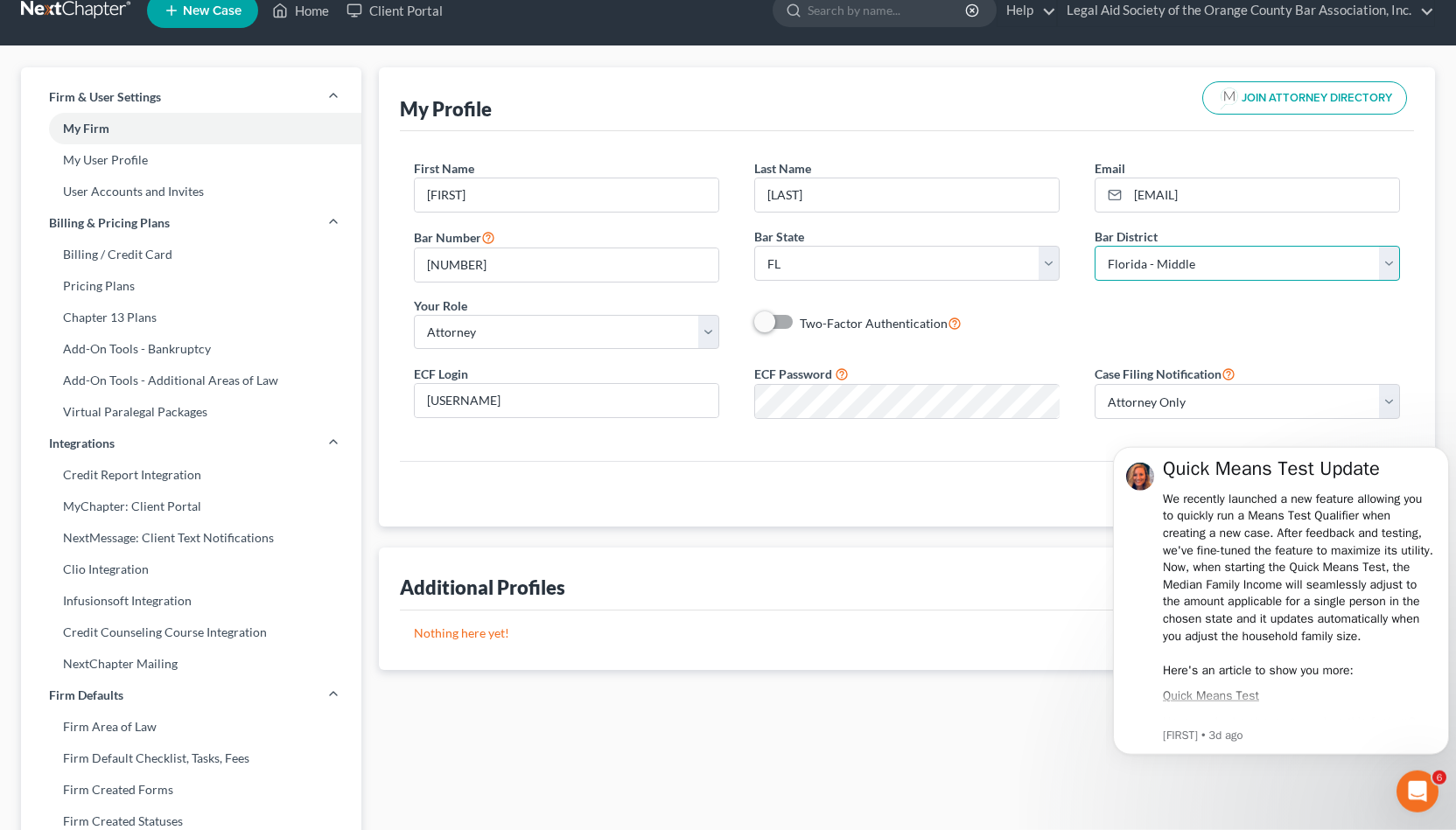click on "Florida - Middle" at bounding box center [0, 0] 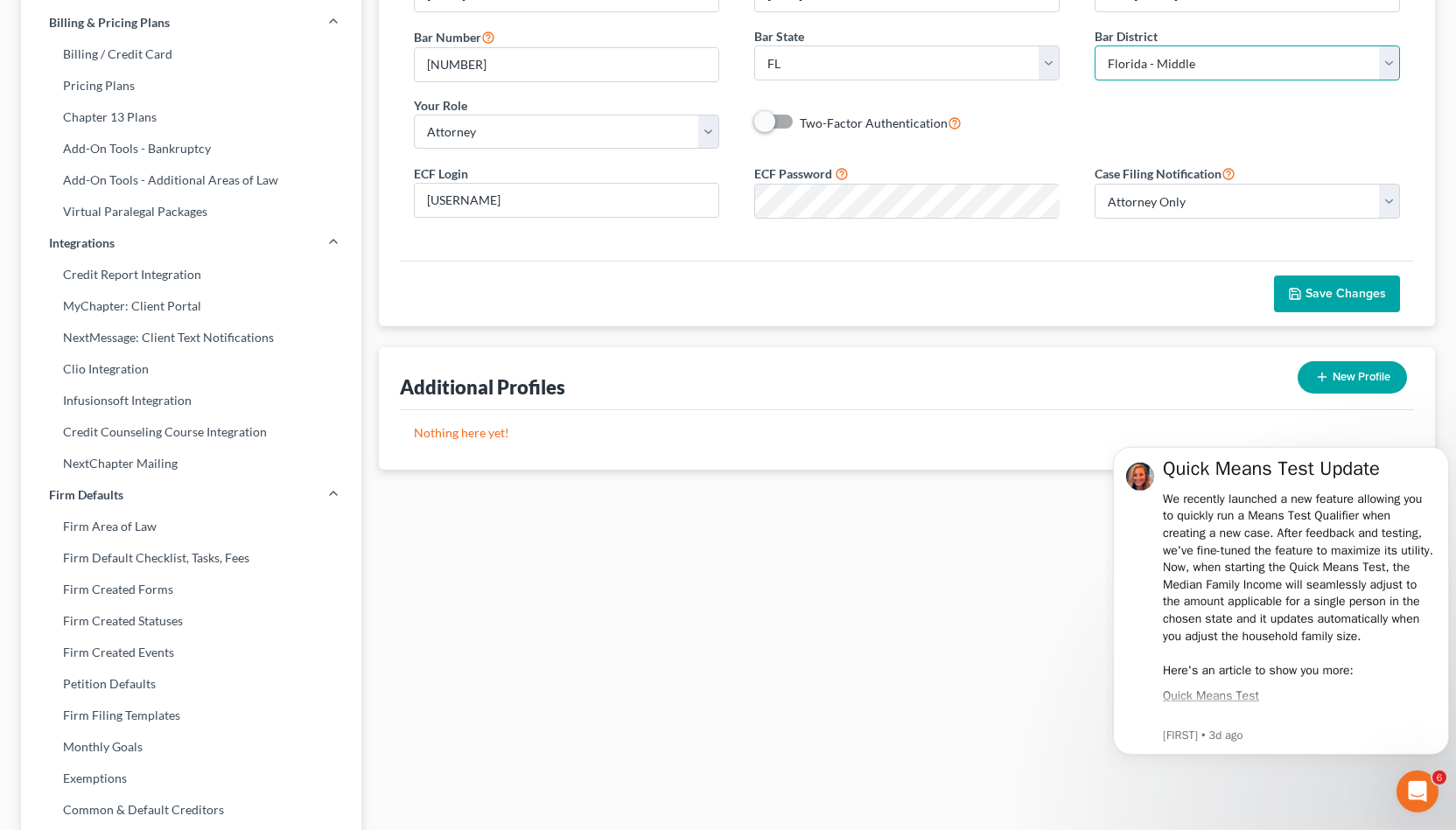 scroll, scrollTop: 226, scrollLeft: 0, axis: vertical 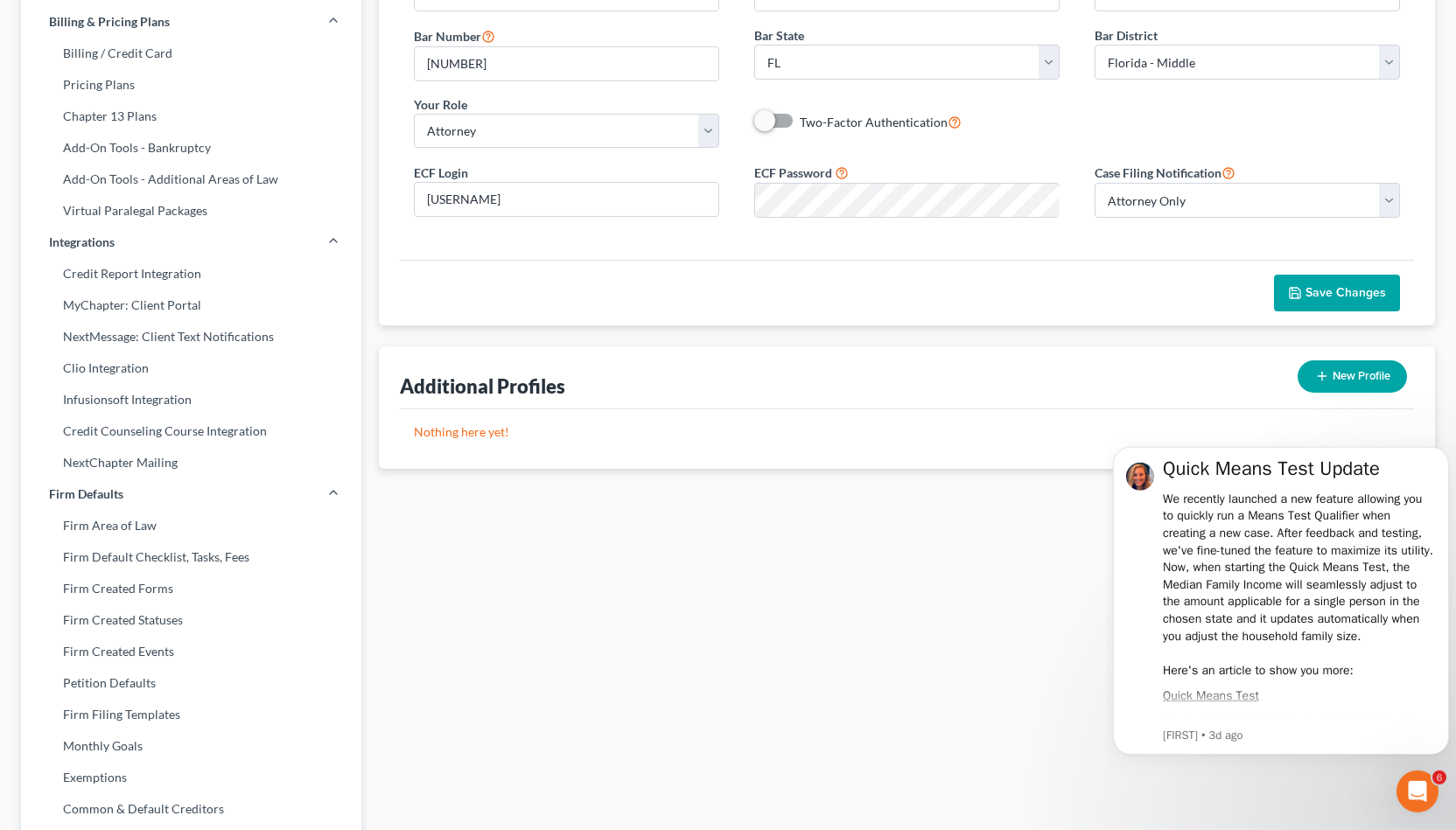 click on "Save Changes" at bounding box center [1337, 293] 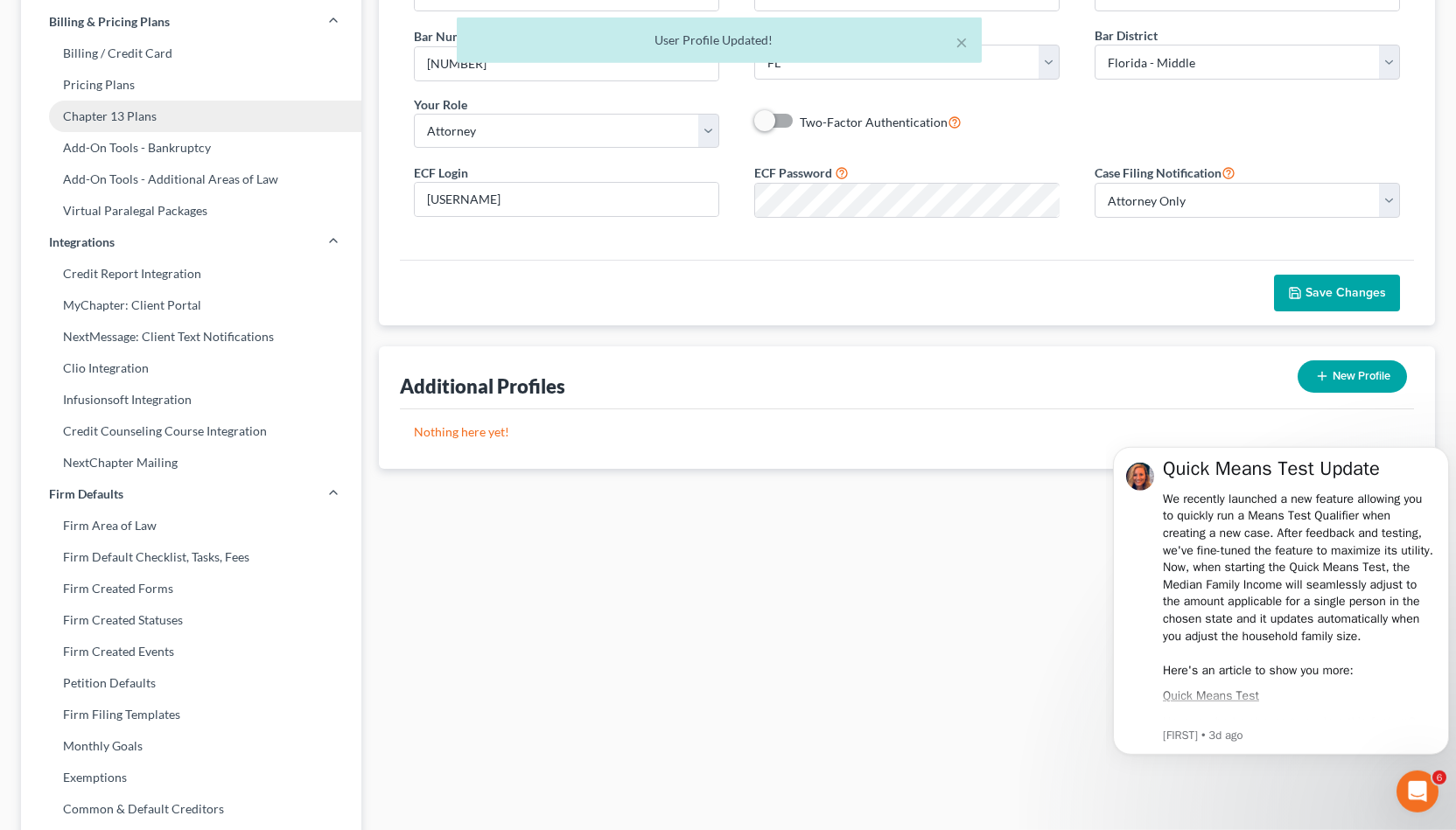 scroll, scrollTop: 0, scrollLeft: 0, axis: both 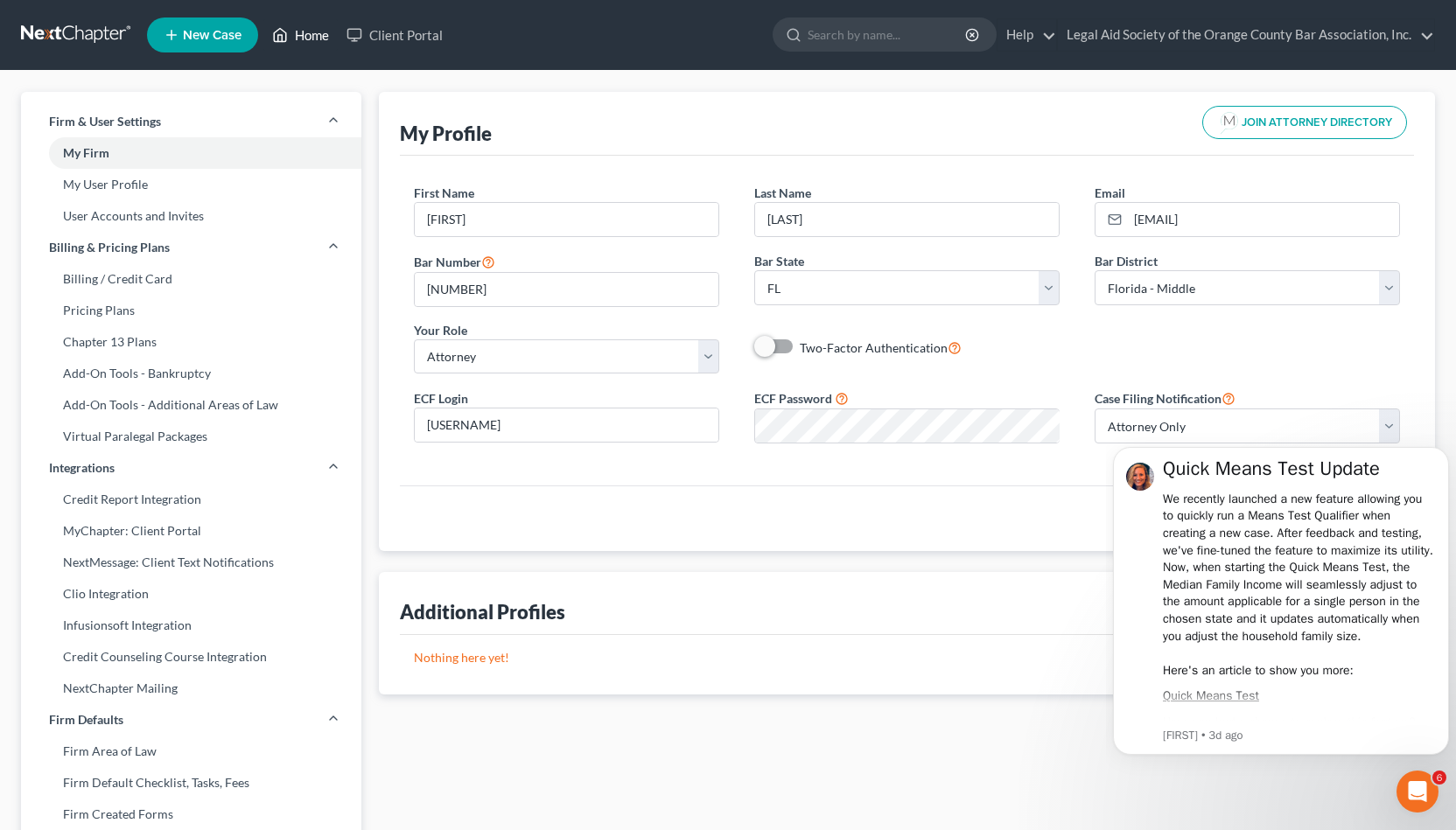 click on "Home" at bounding box center [300, 35] 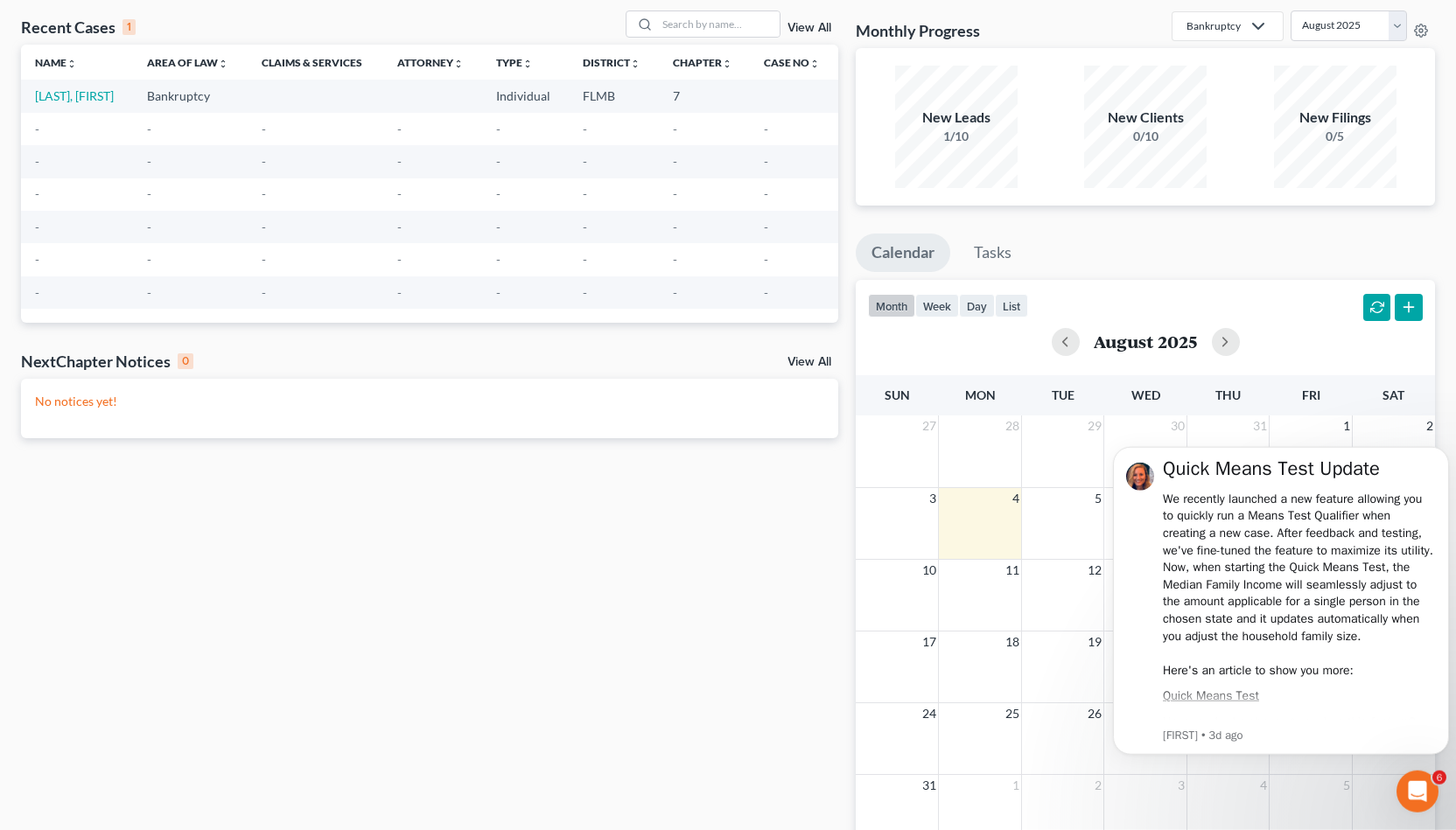 scroll, scrollTop: 0, scrollLeft: 0, axis: both 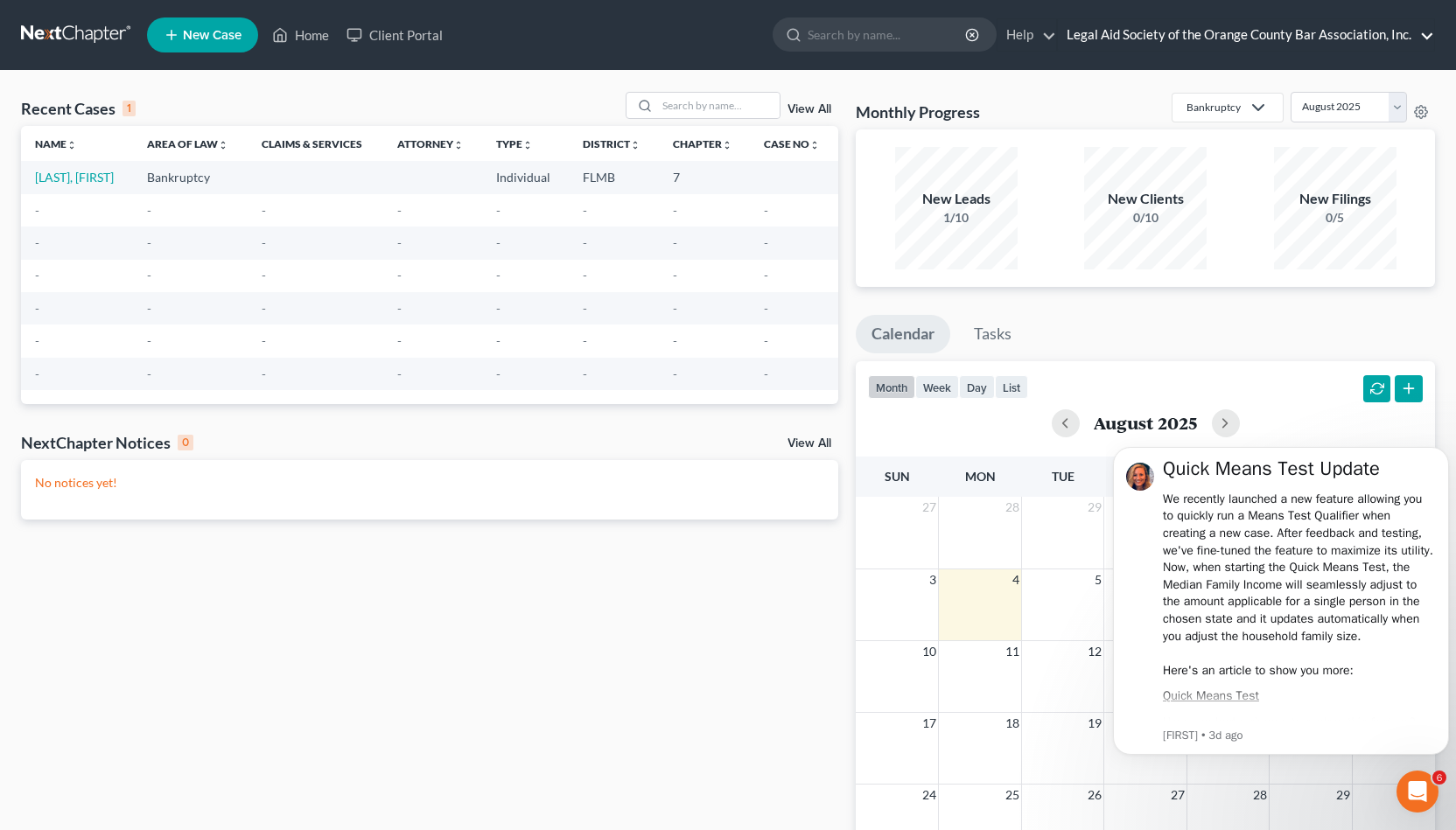 click on "Legal Aid Society of the Orange County Bar Association, Inc." at bounding box center (1246, 35) 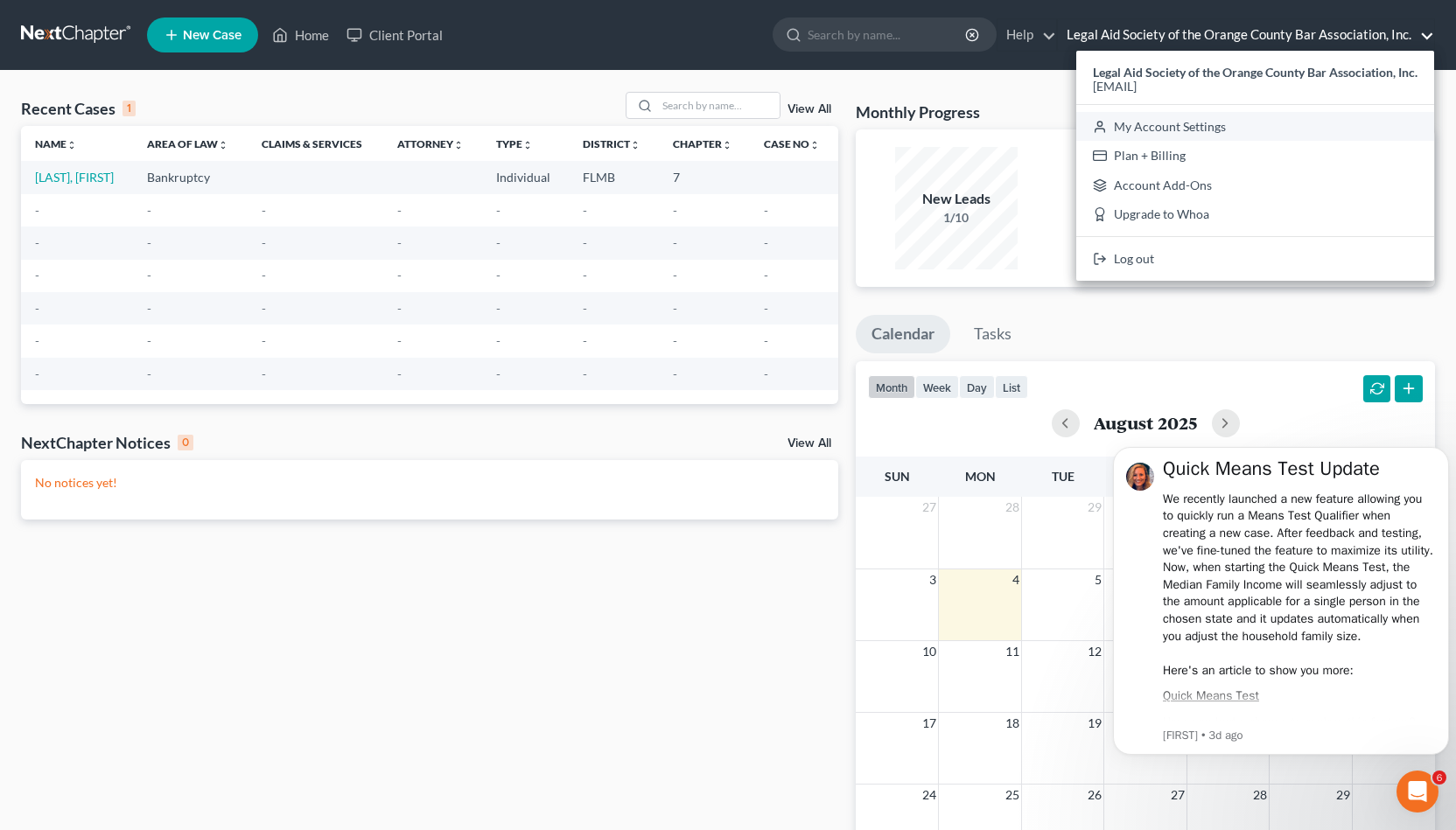 click on "My Account Settings" at bounding box center [1255, 127] 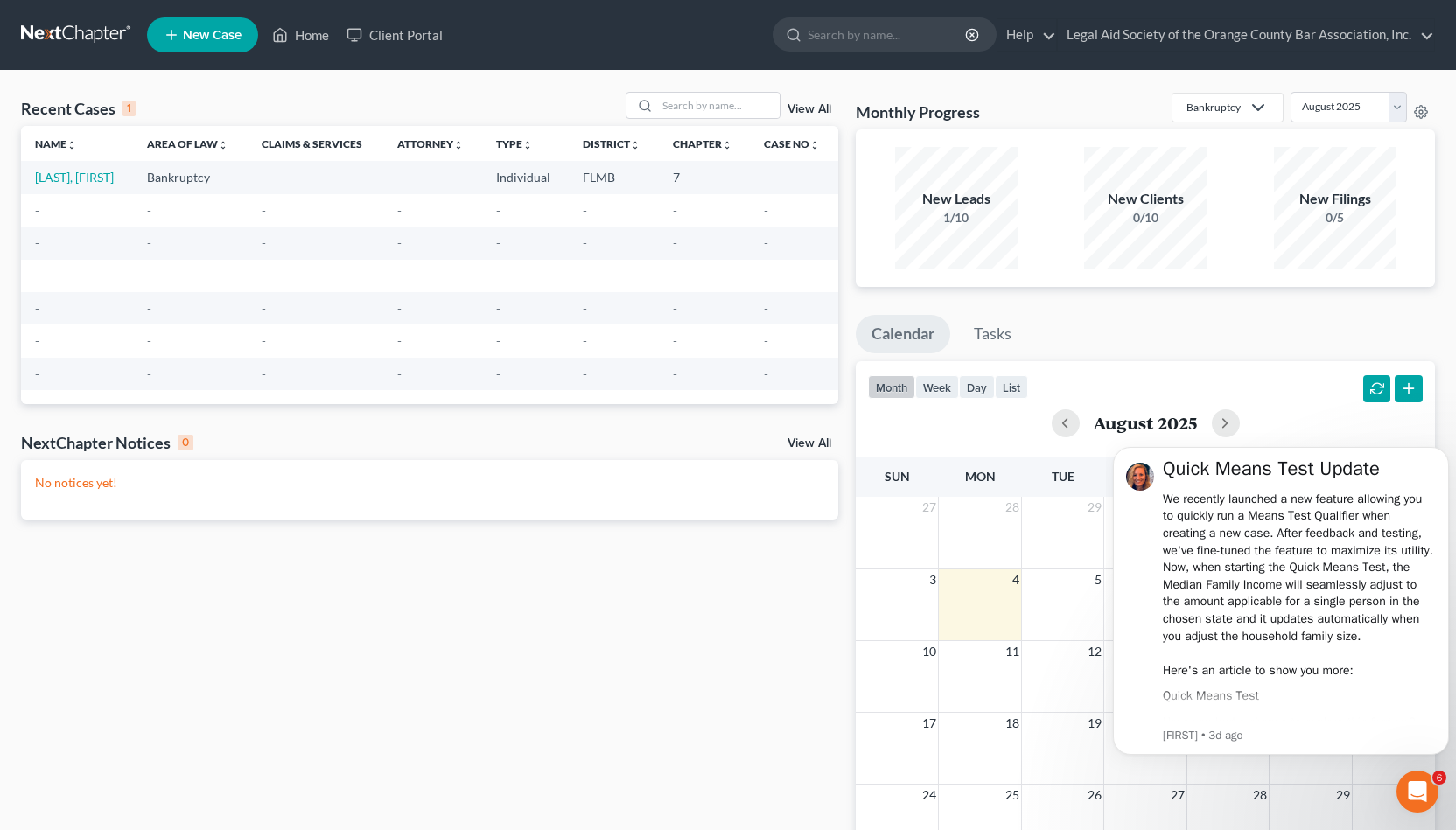 select on "15" 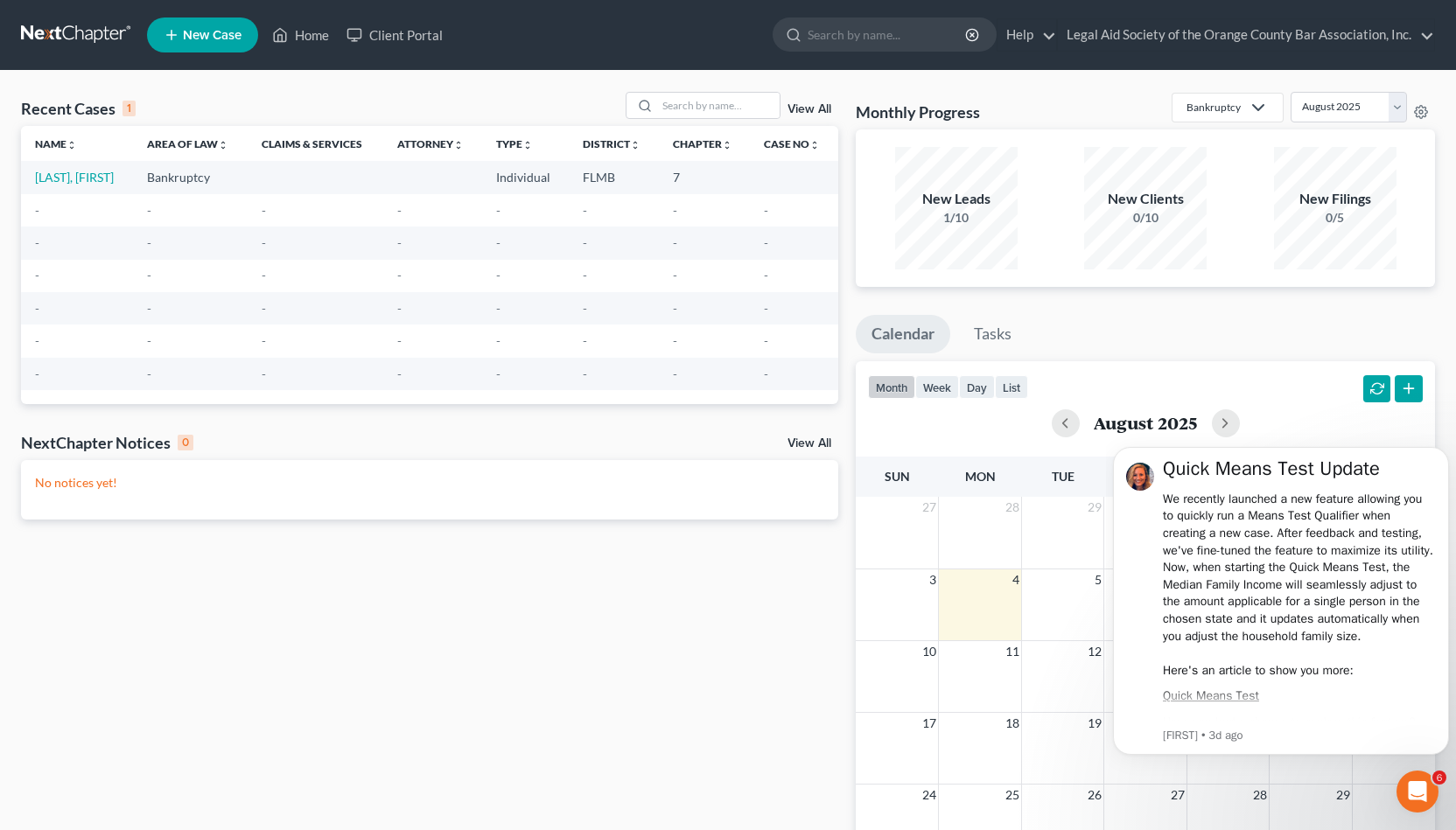 select on "24" 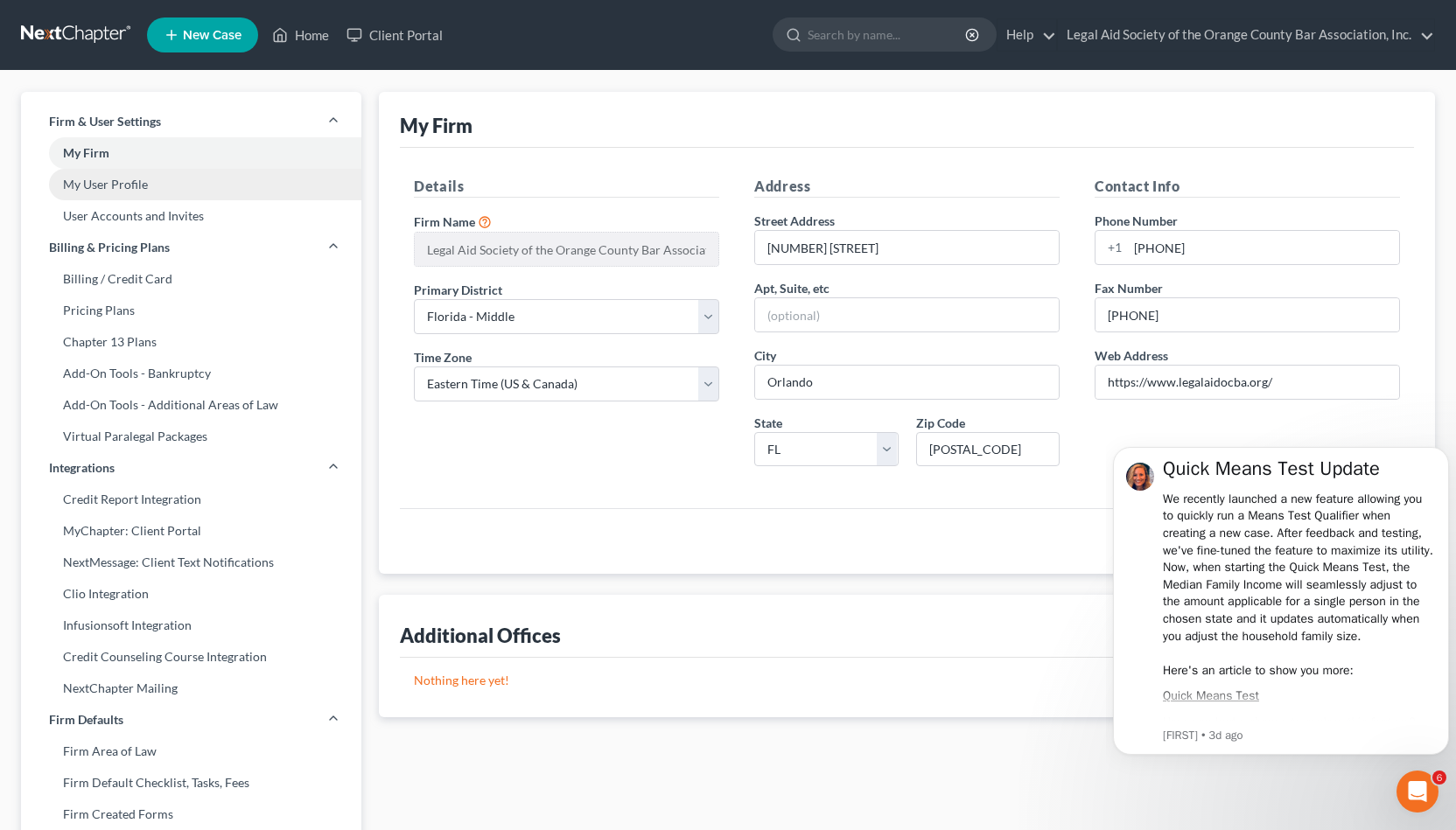 click on "My User Profile" at bounding box center (191, 185) 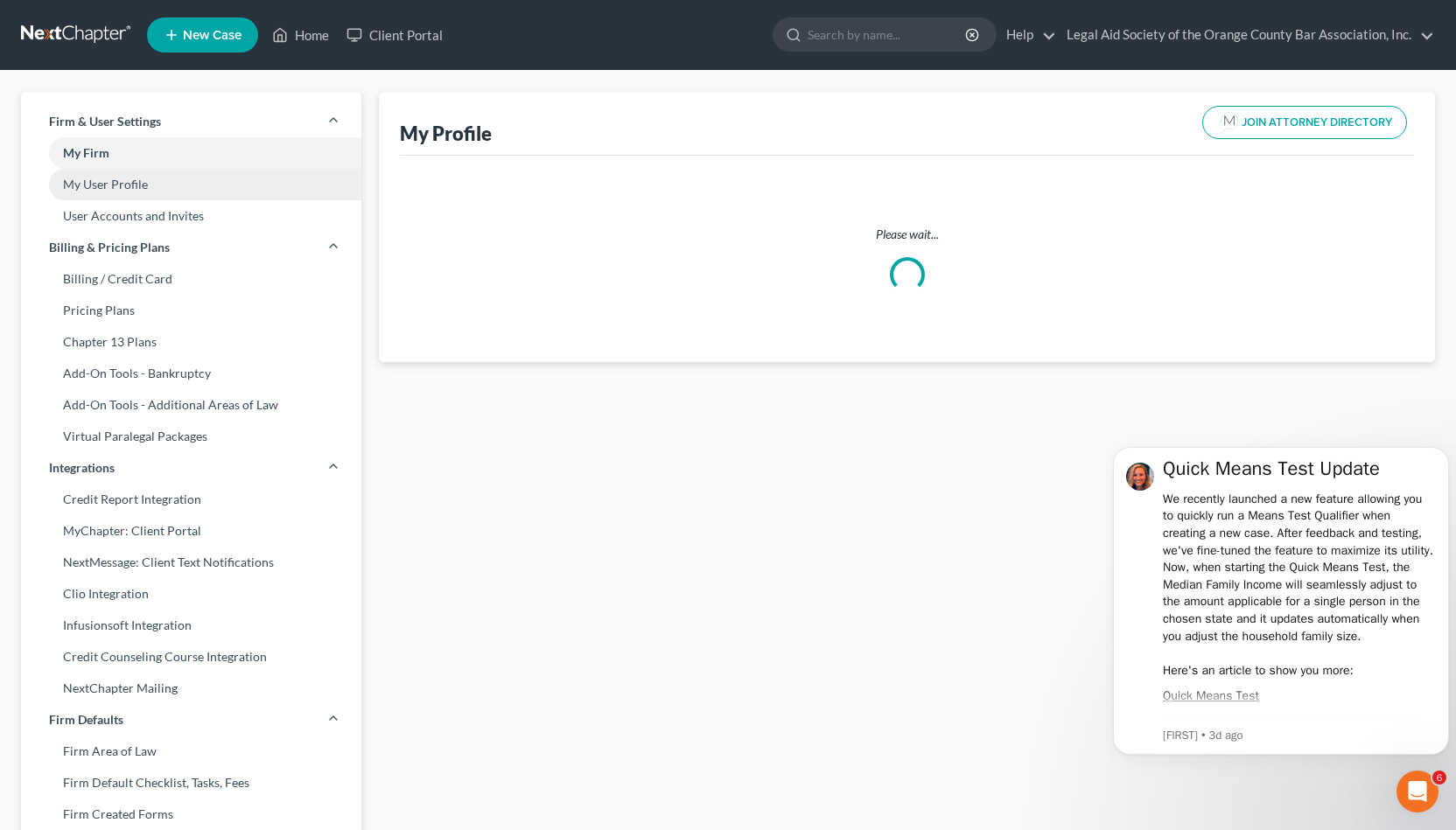 select on "9" 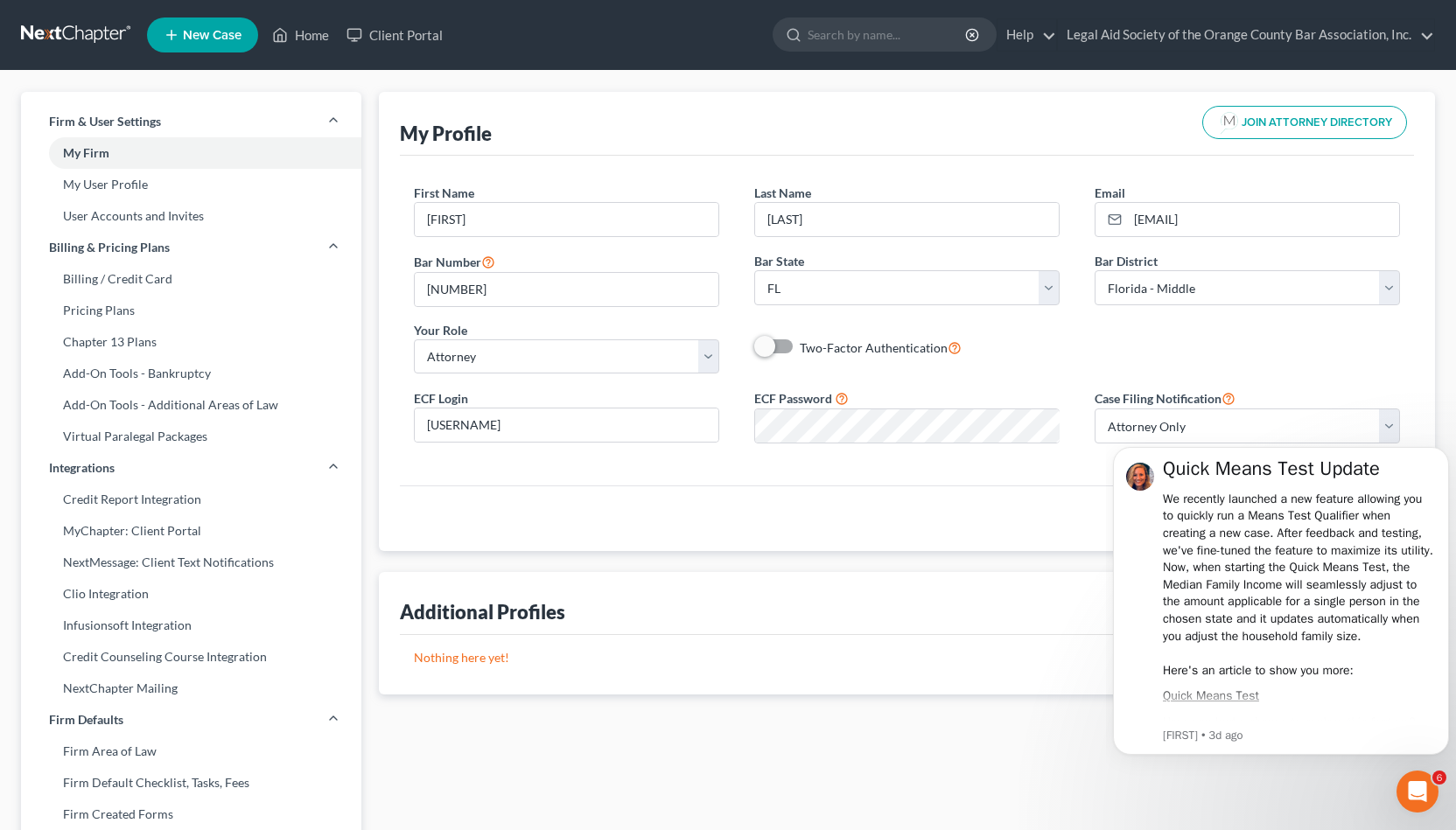 click on "Two-Factor Authentication" at bounding box center (906, 347) 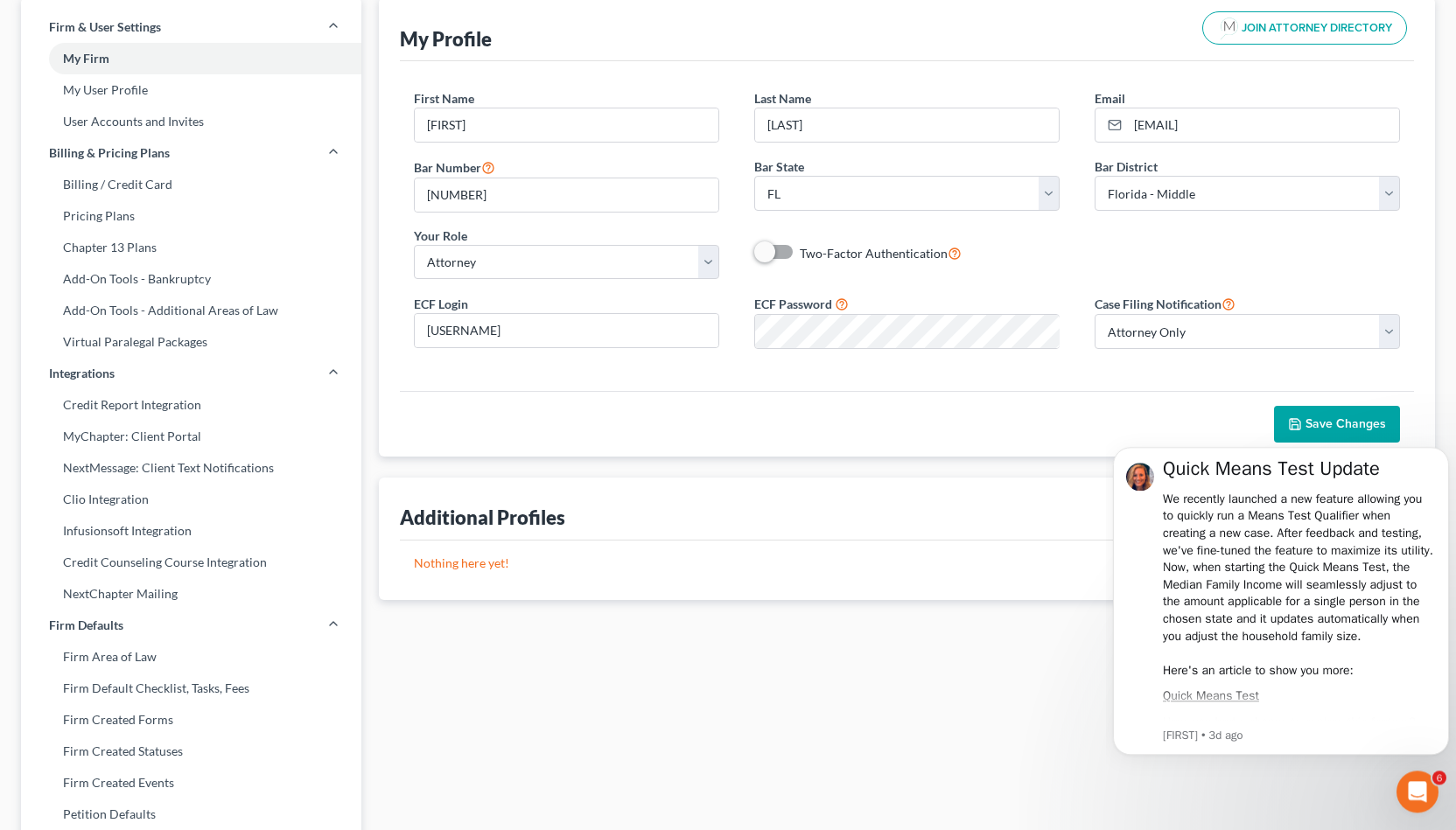 scroll, scrollTop: 95, scrollLeft: 0, axis: vertical 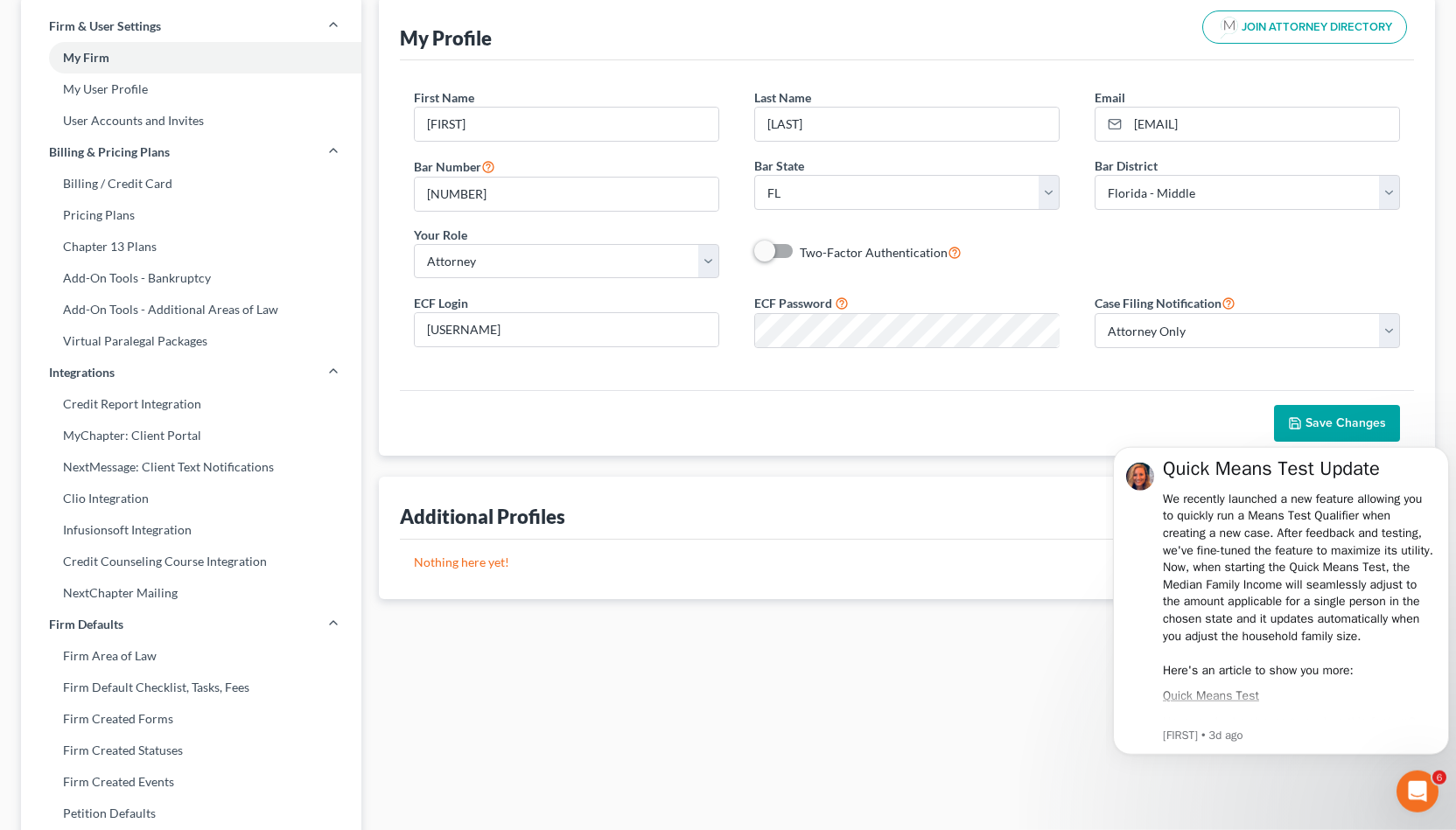 click at bounding box center [1418, 791] 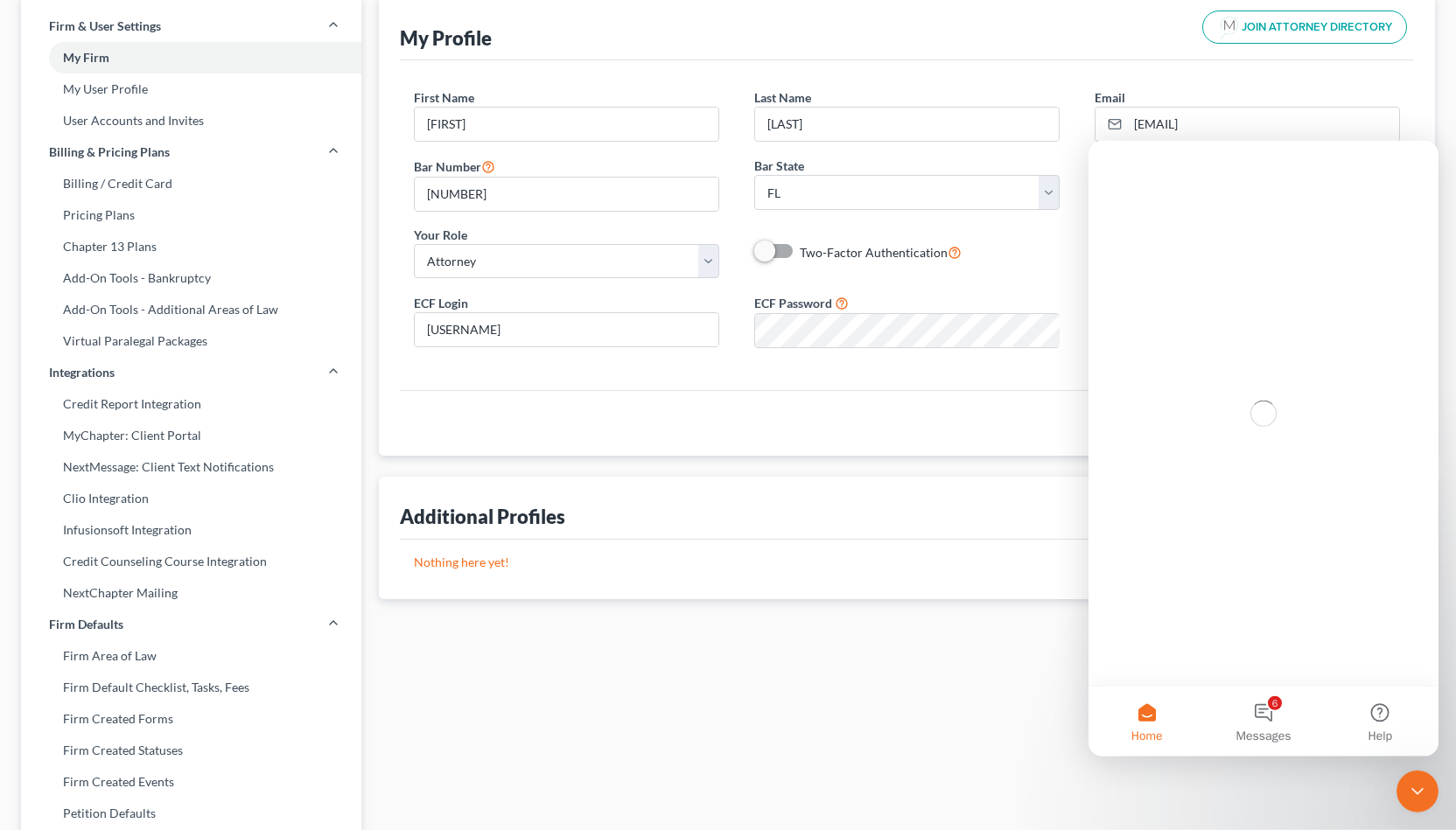 scroll, scrollTop: 0, scrollLeft: 0, axis: both 